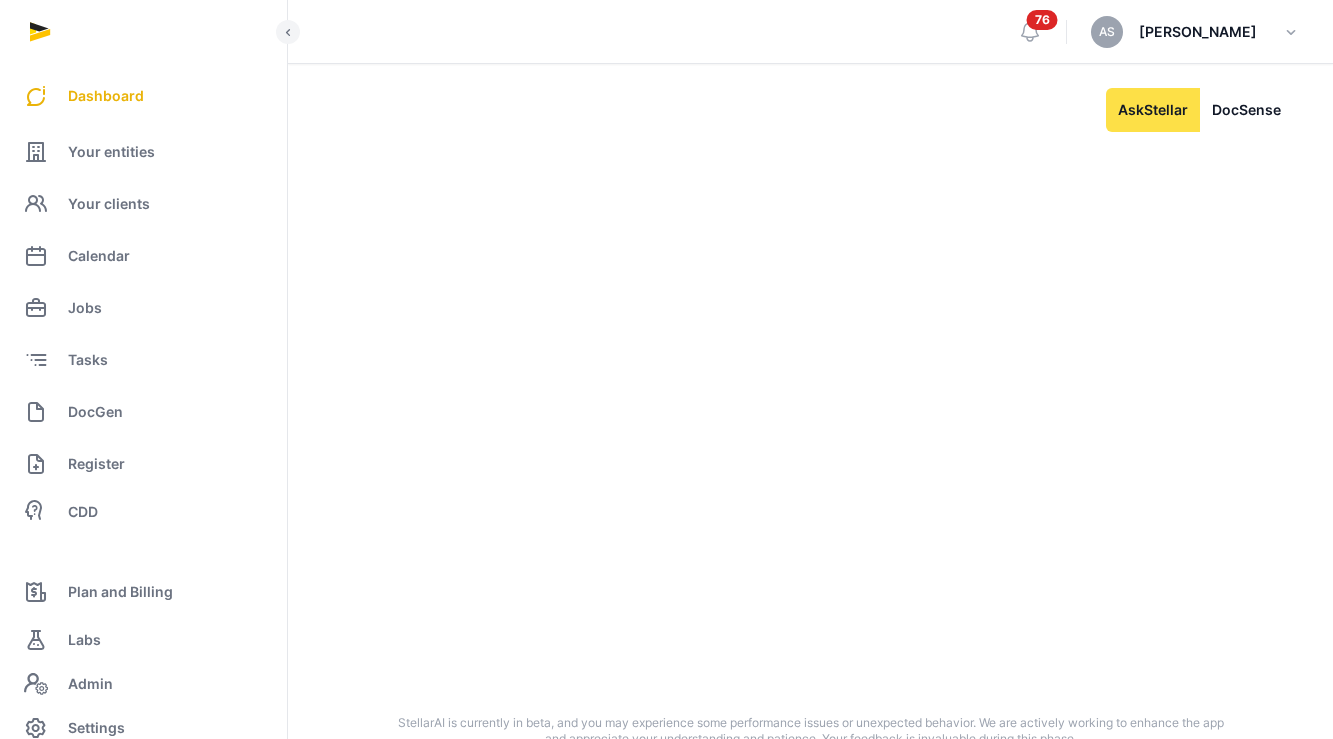scroll, scrollTop: 0, scrollLeft: 0, axis: both 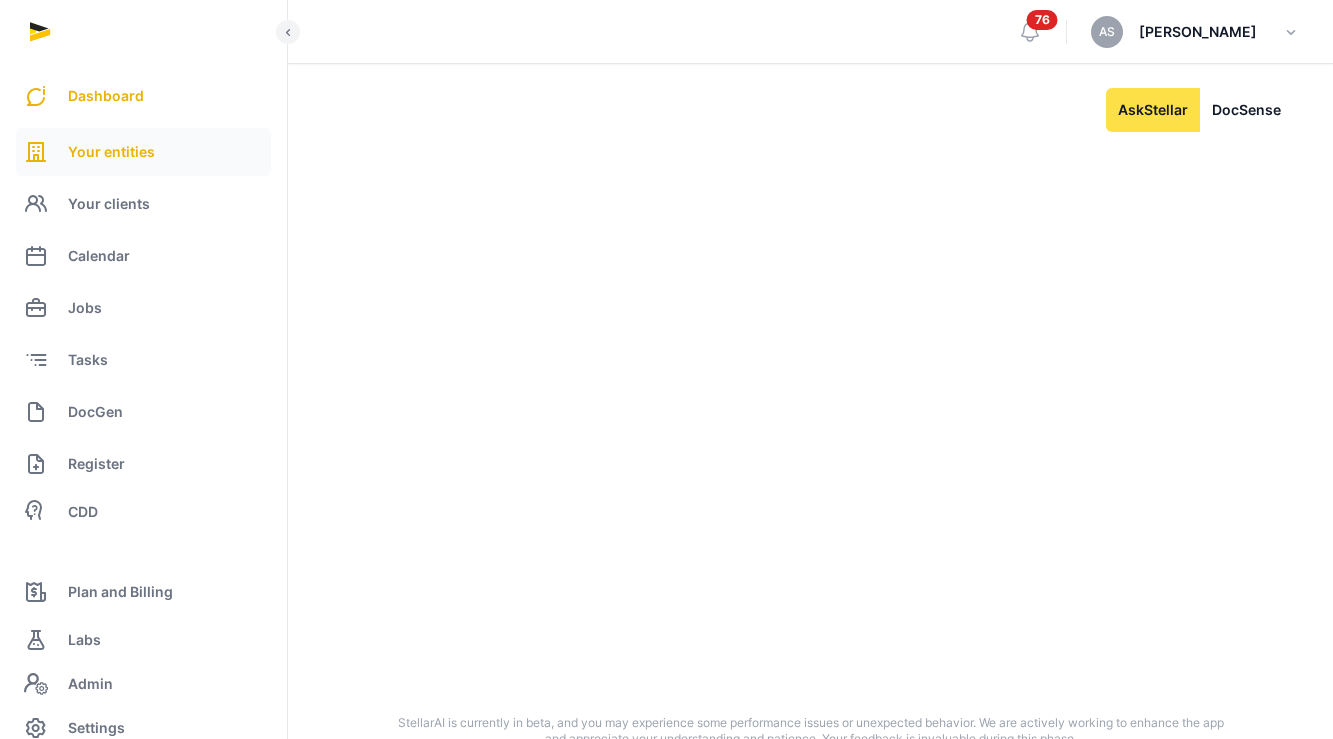 click on "Your entities" at bounding box center (111, 152) 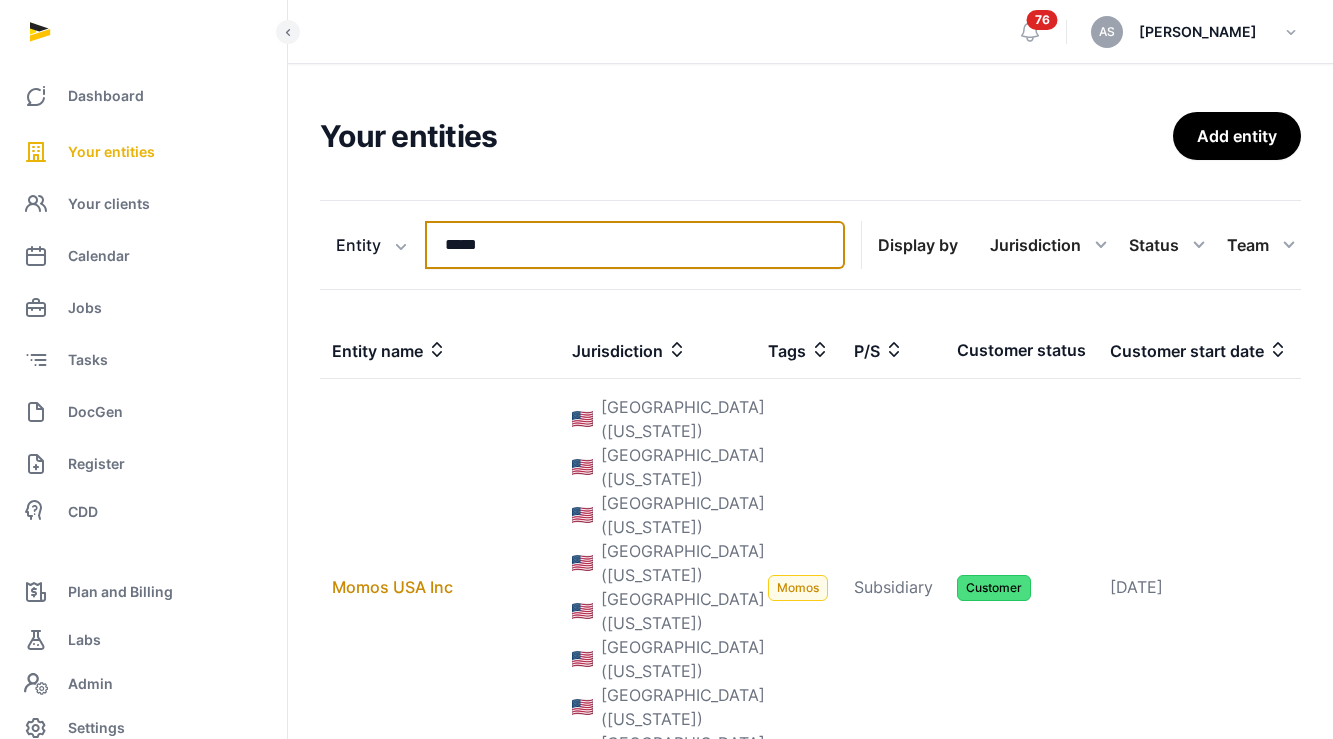 drag, startPoint x: 596, startPoint y: 257, endPoint x: 431, endPoint y: 253, distance: 165.04848 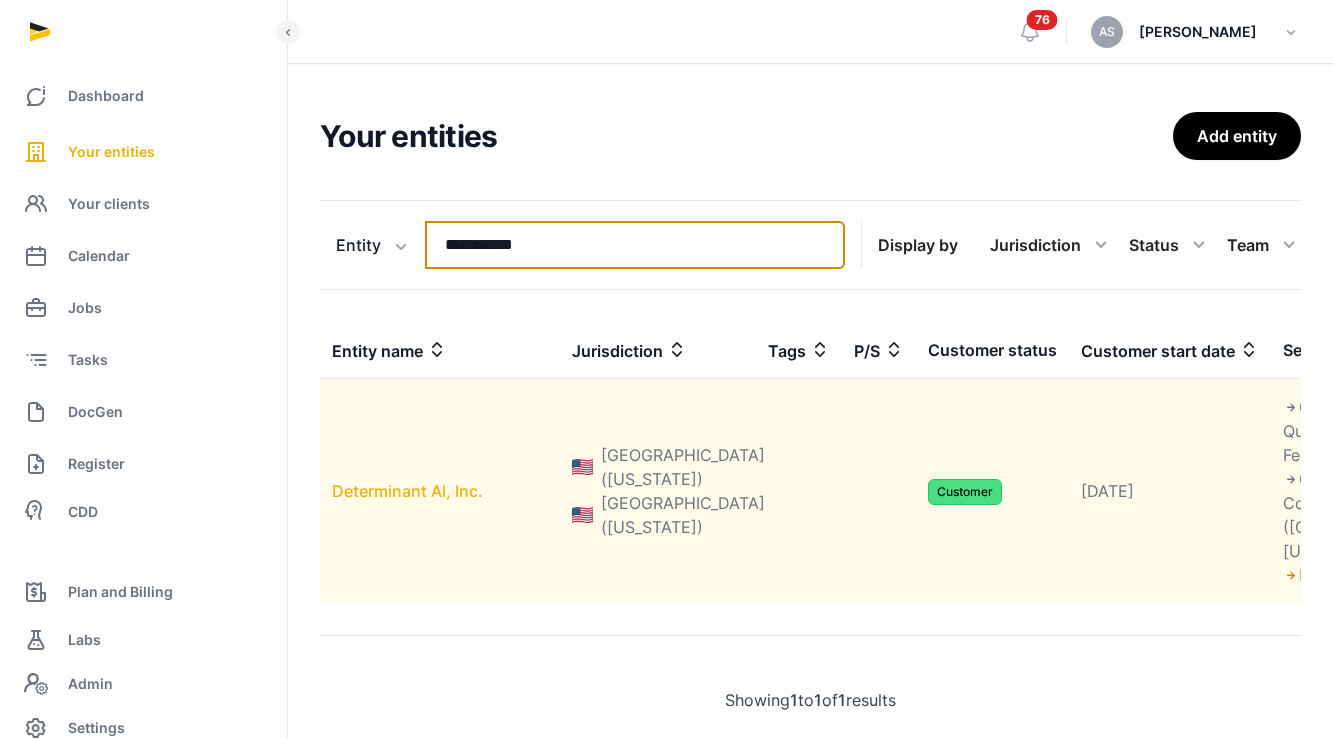 type on "**********" 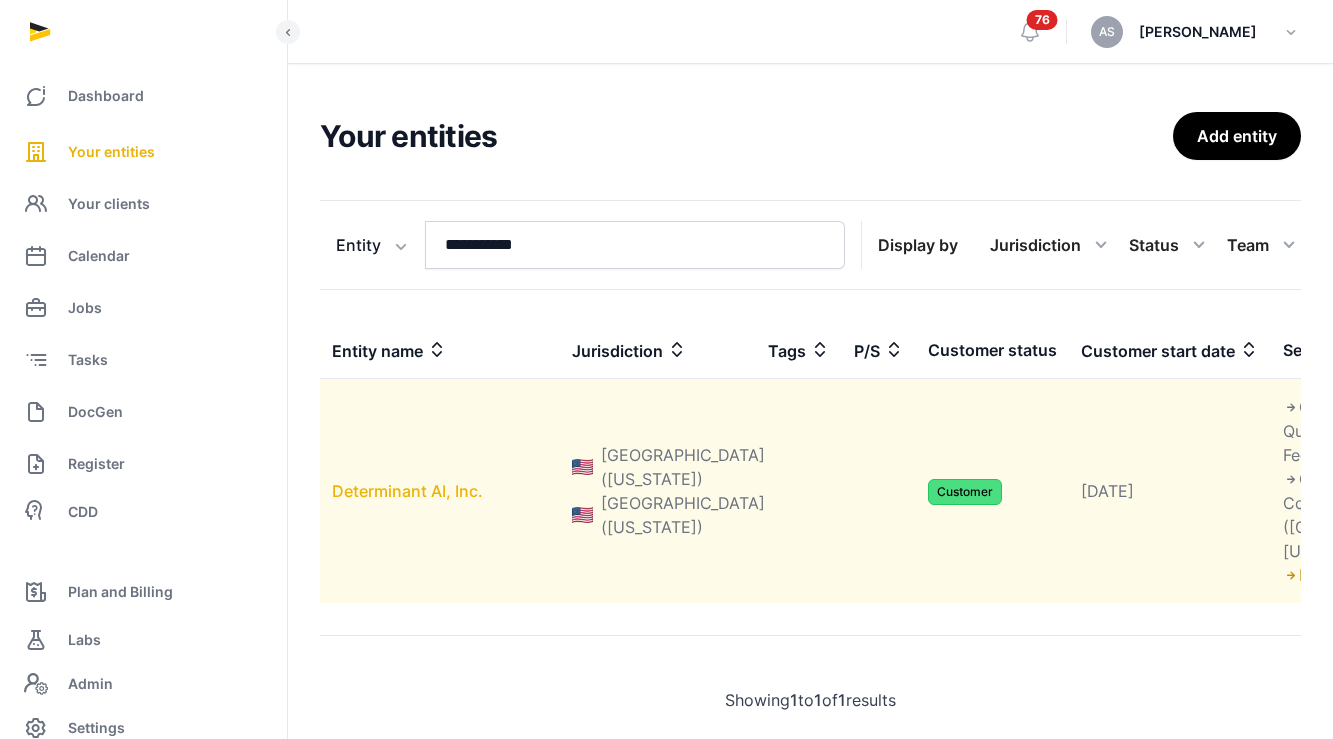 click on "Determinant AI, Inc." at bounding box center (407, 491) 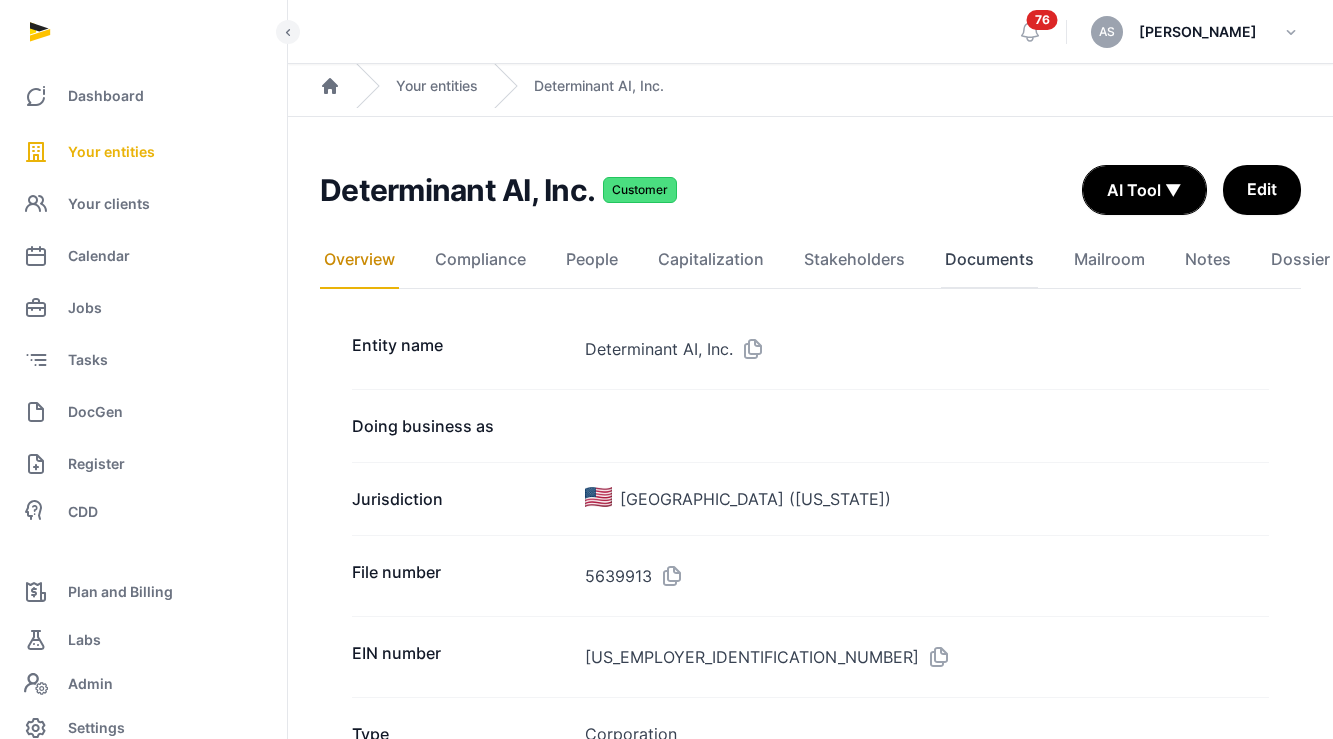 click on "Documents" 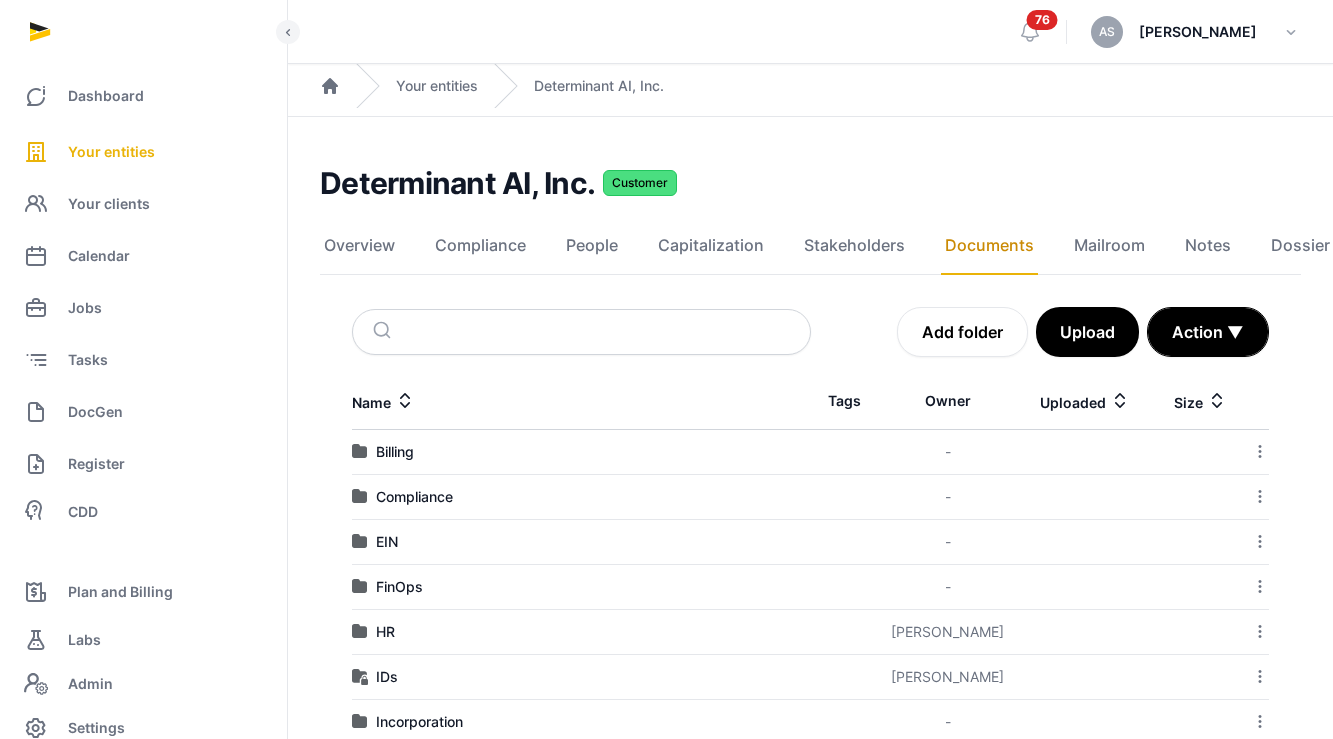 scroll, scrollTop: 90, scrollLeft: 0, axis: vertical 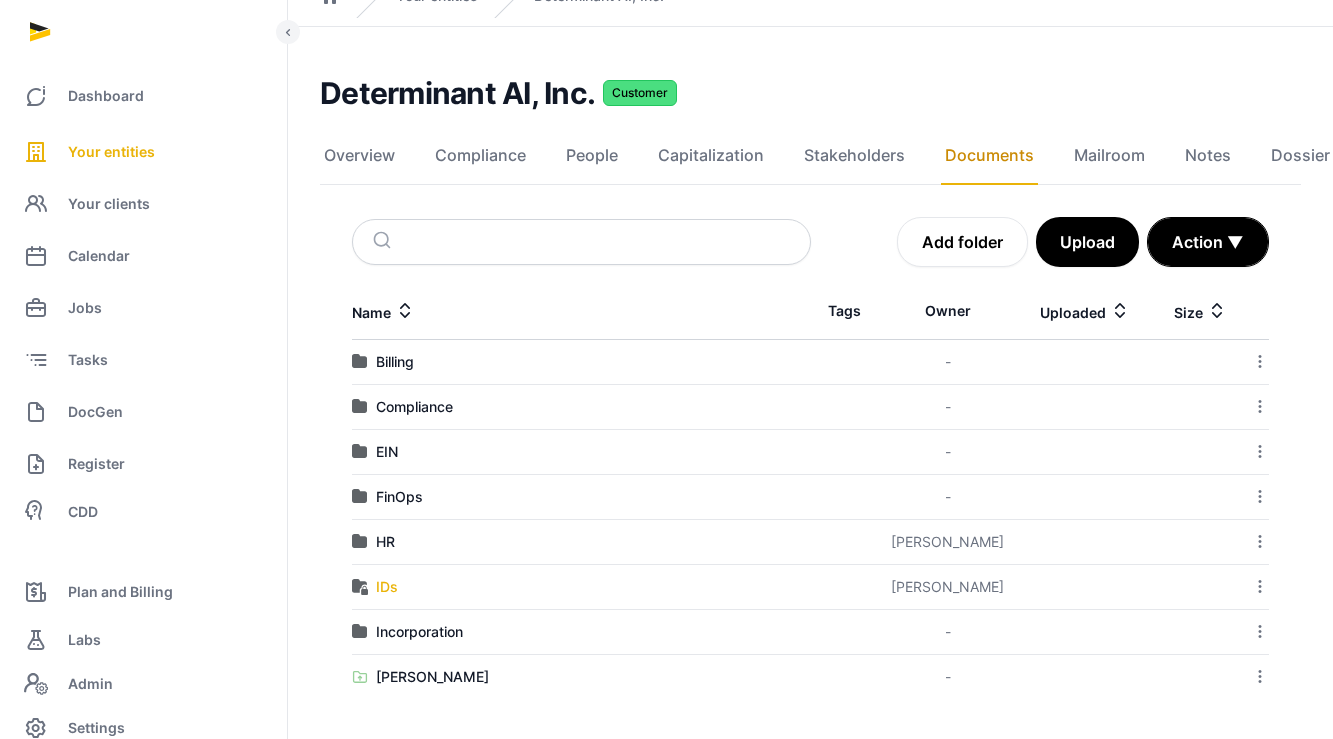 click on "IDs" at bounding box center (387, 587) 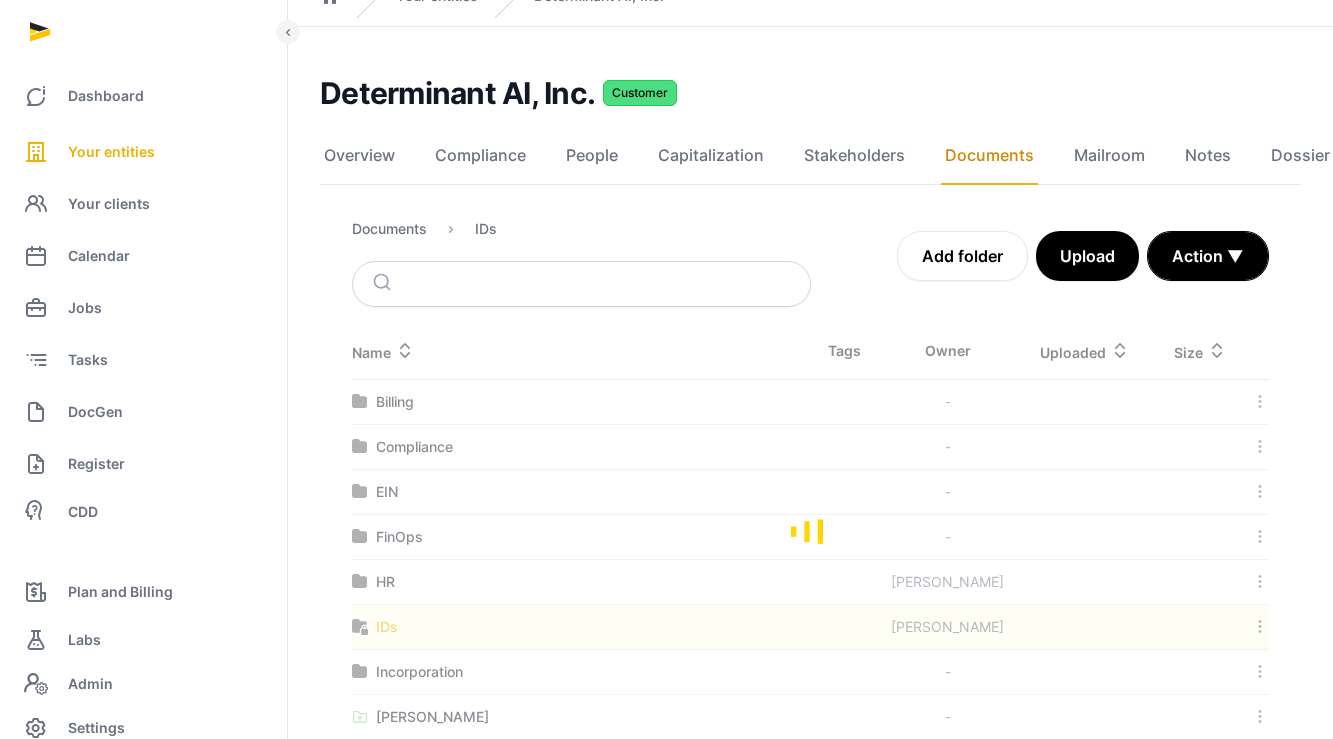 scroll, scrollTop: 0, scrollLeft: 0, axis: both 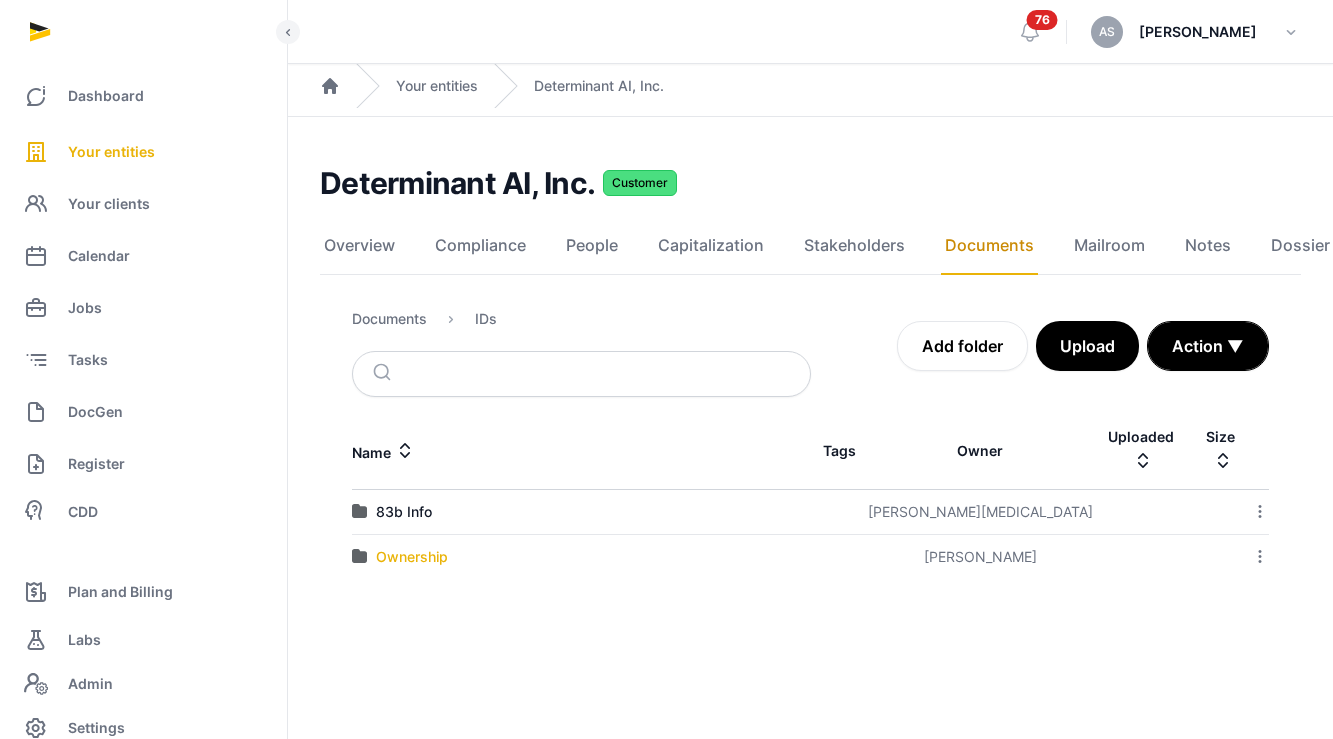 click on "Ownership" at bounding box center (412, 557) 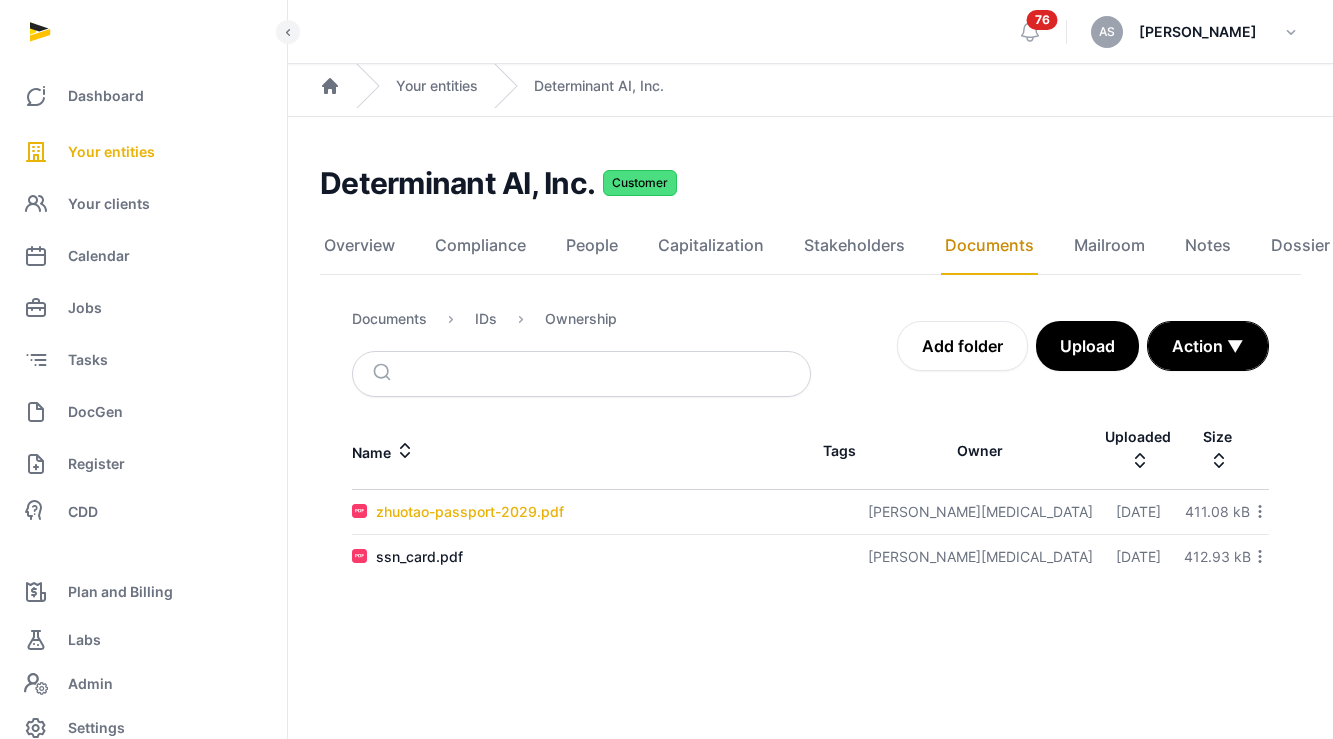 click on "zhuotao-passport-2029.pdf" at bounding box center [470, 512] 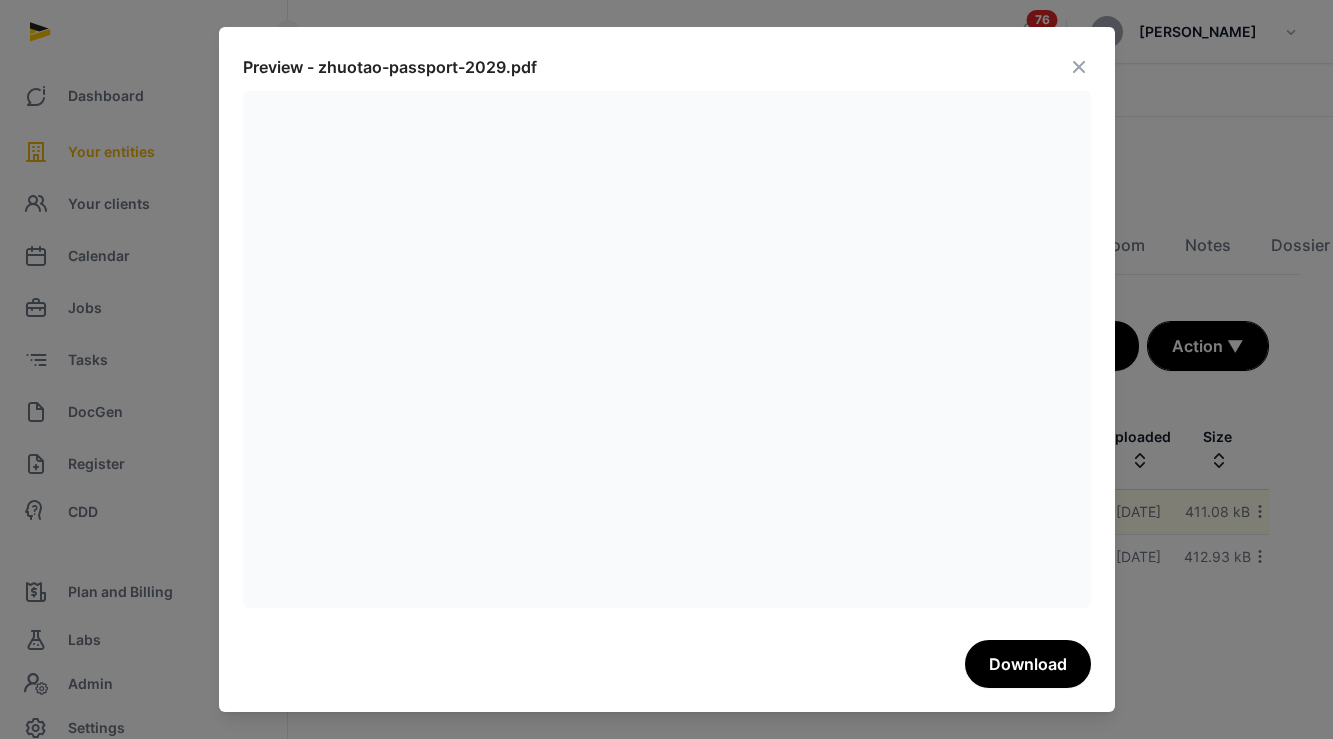 click on "Preview - zhuotao-passport-2029.pdf Download" at bounding box center (667, 369) 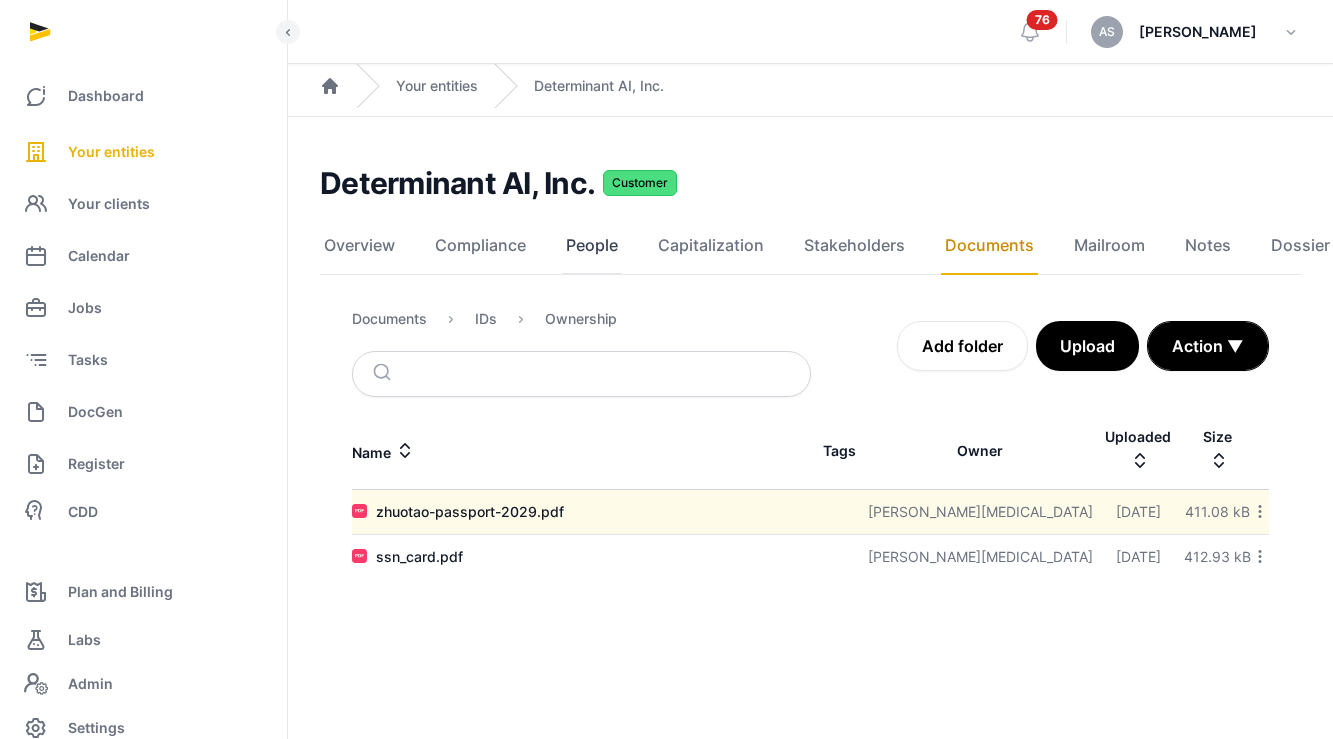 click on "People" 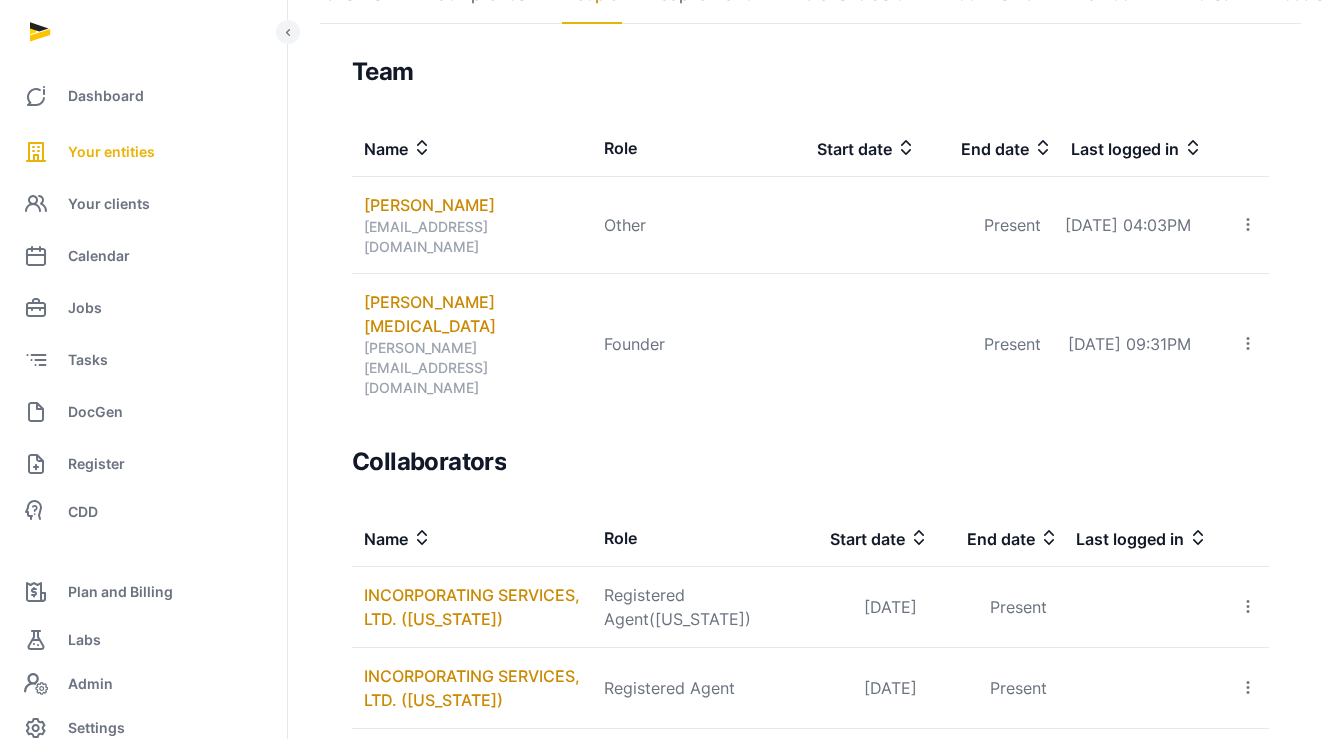 scroll, scrollTop: 351, scrollLeft: 0, axis: vertical 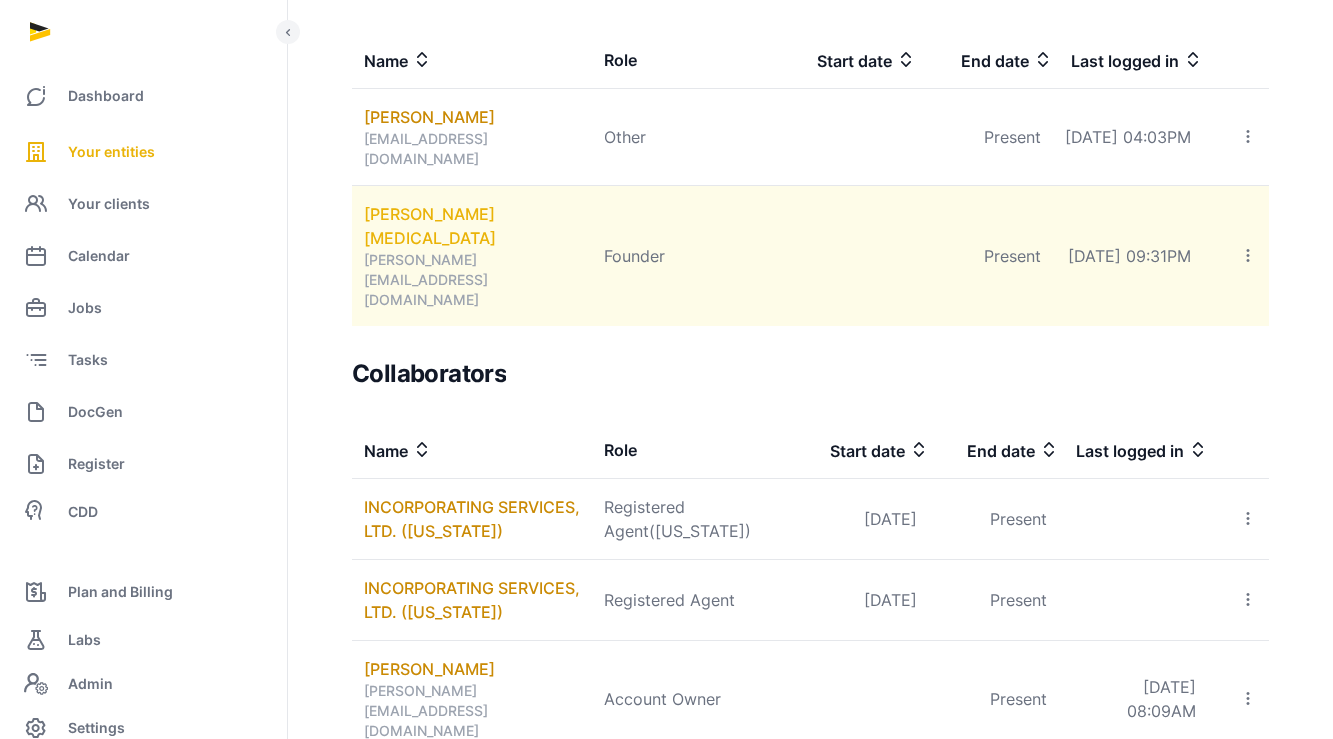 click on "[PERSON_NAME][MEDICAL_DATA]" at bounding box center (478, 226) 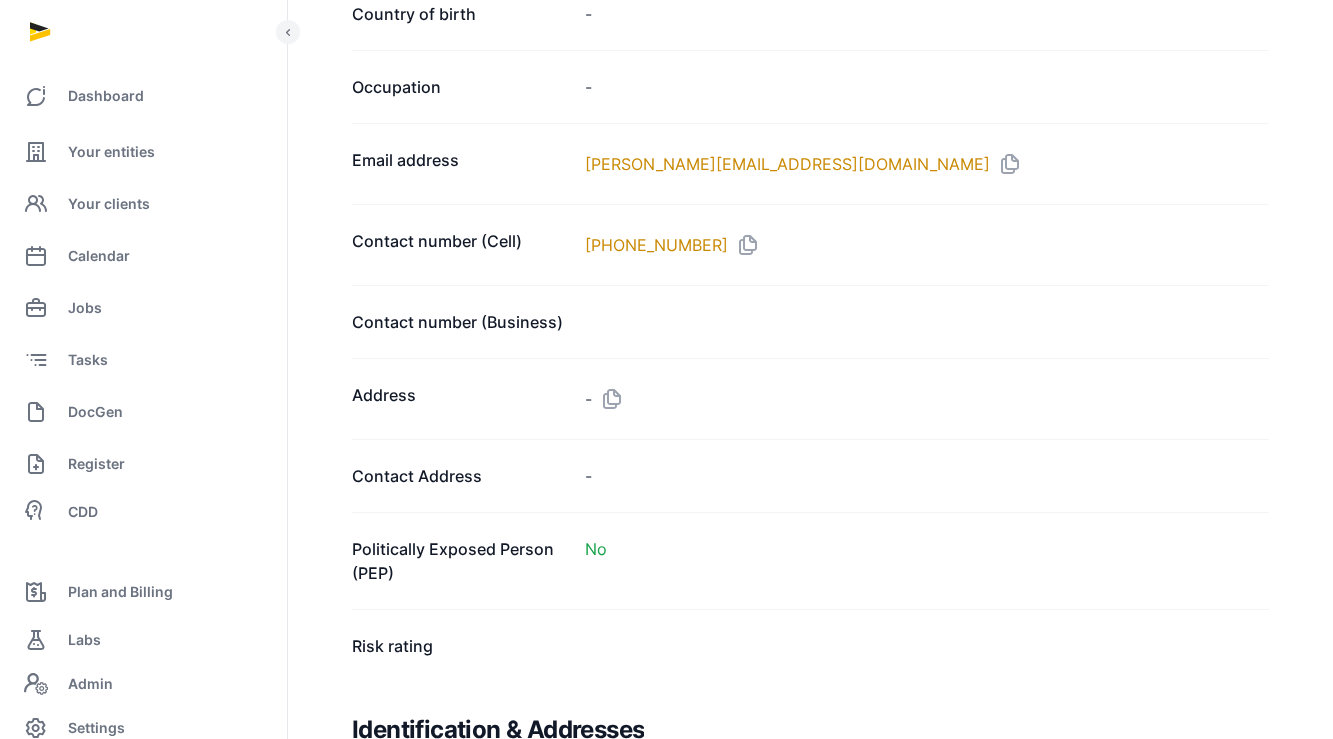 scroll, scrollTop: 1068, scrollLeft: 0, axis: vertical 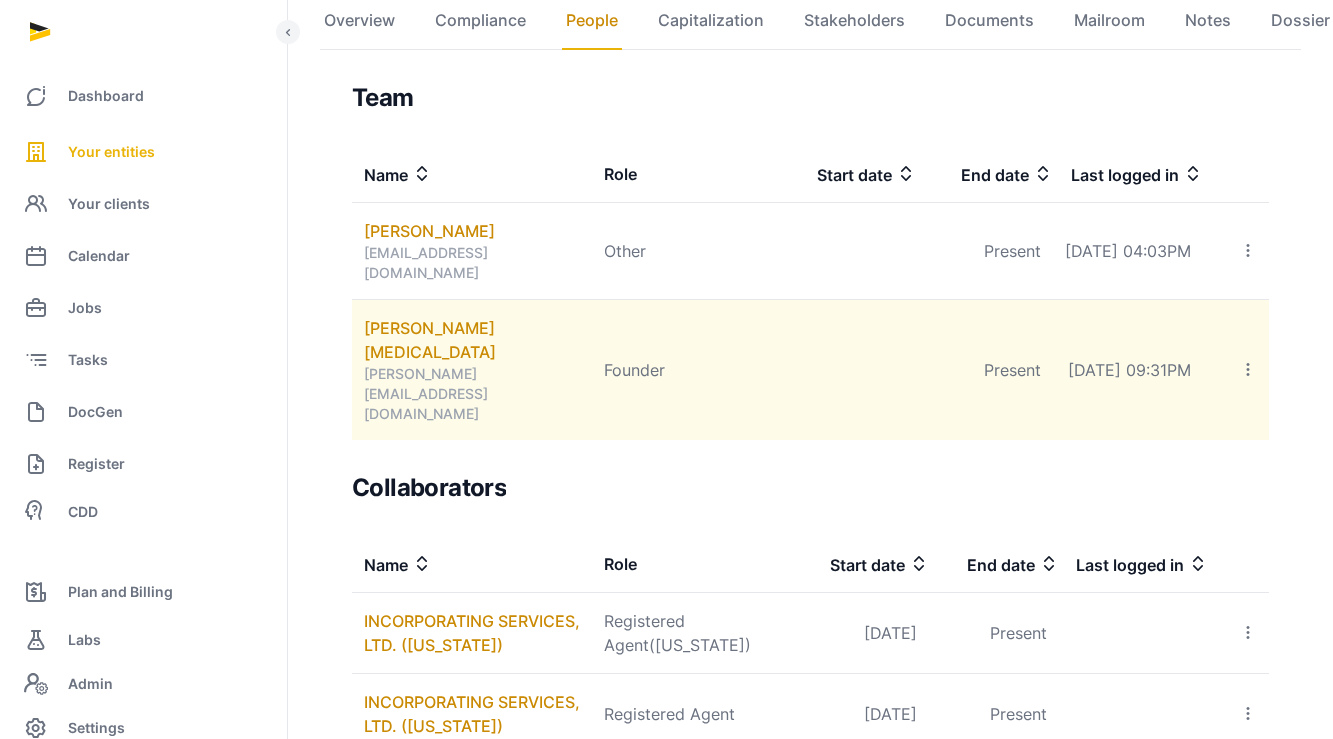 click on "[PERSON_NAME][MEDICAL_DATA]" at bounding box center [478, 340] 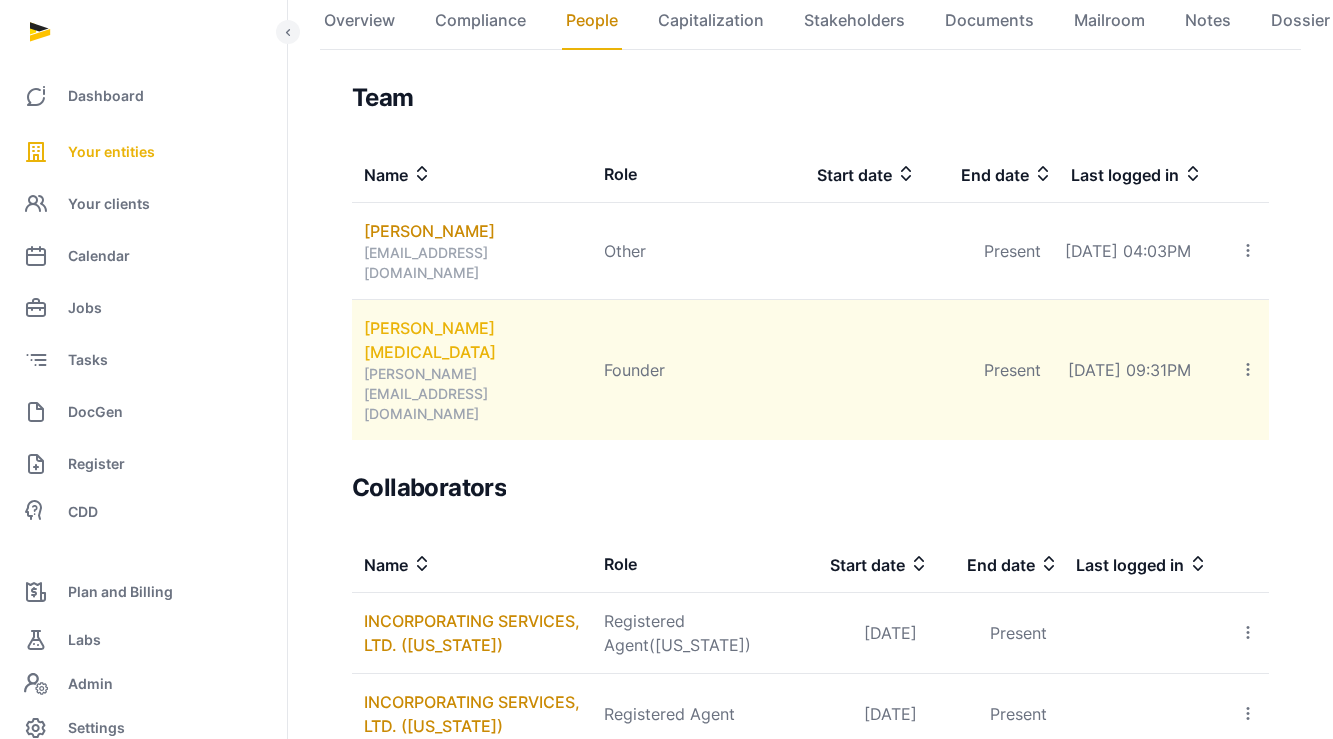 click on "[PERSON_NAME][MEDICAL_DATA]" at bounding box center [478, 340] 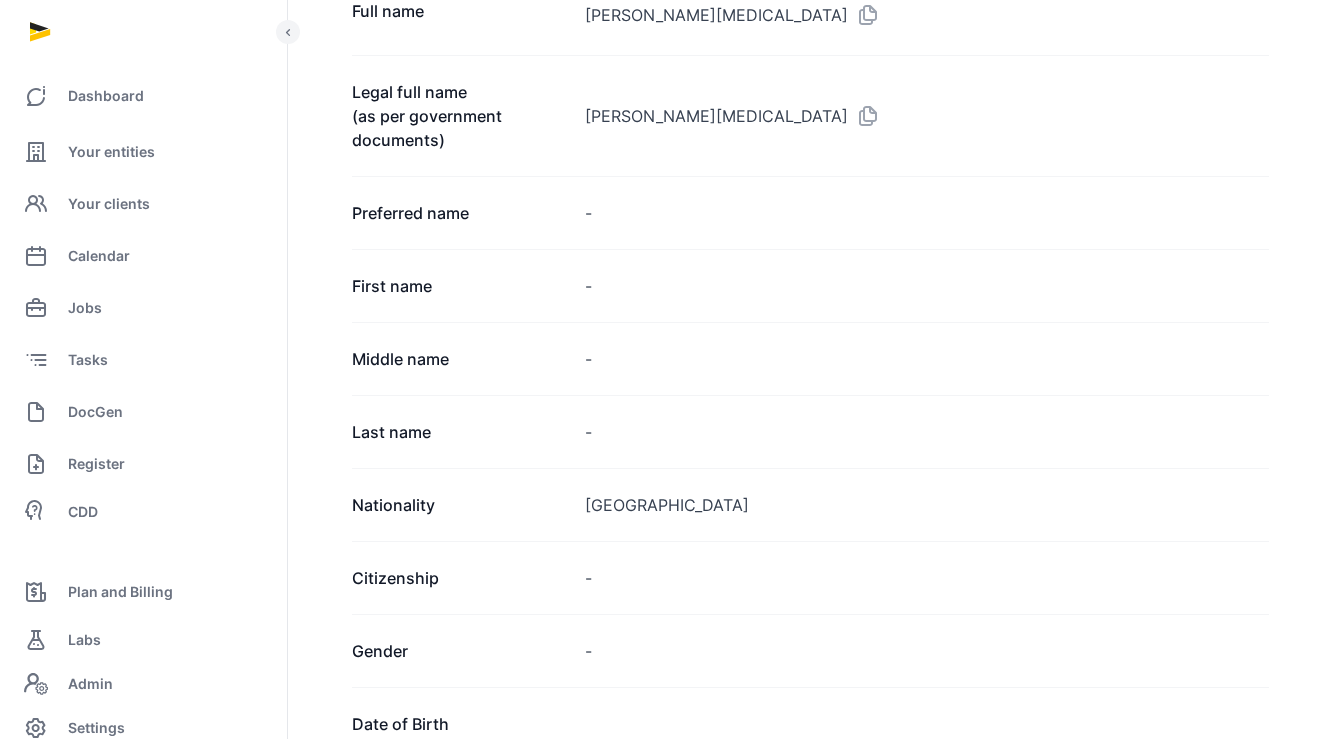 scroll, scrollTop: 289, scrollLeft: 0, axis: vertical 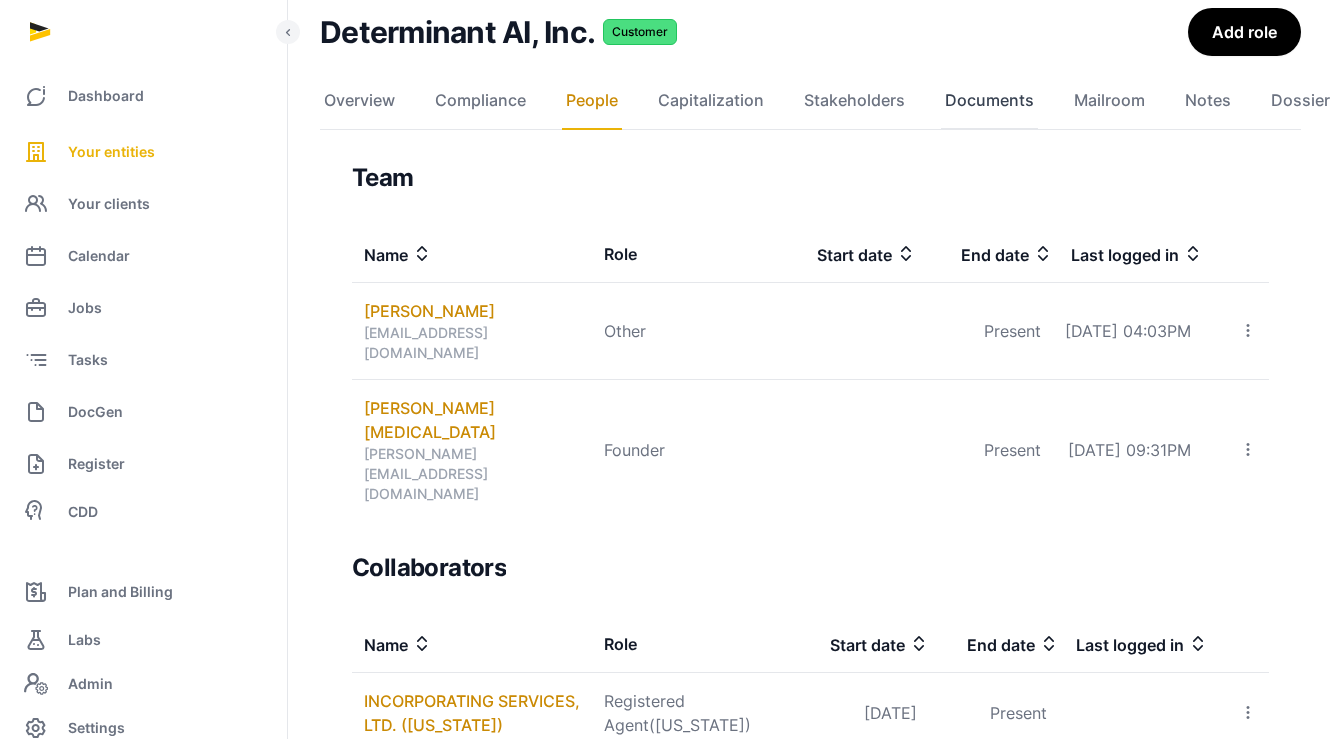 click on "Documents" 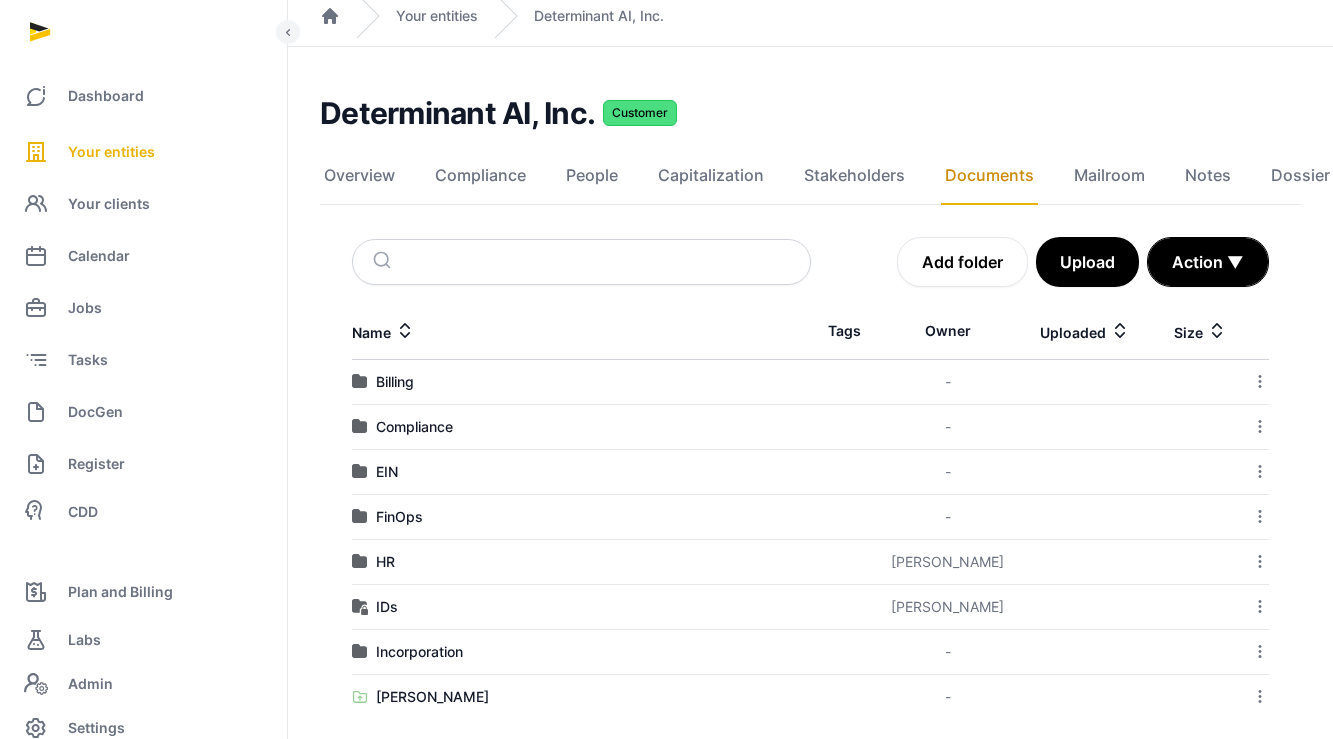 scroll, scrollTop: 90, scrollLeft: 0, axis: vertical 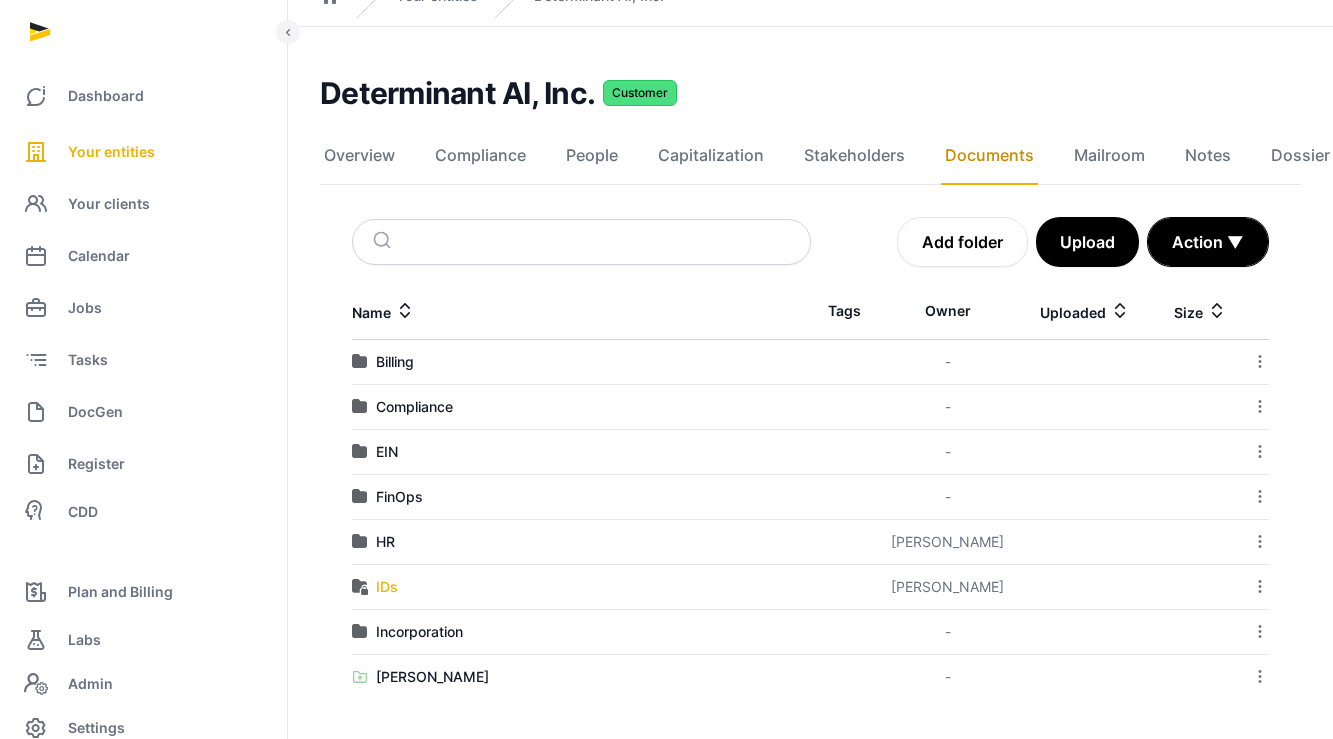 click on "IDs" at bounding box center [387, 587] 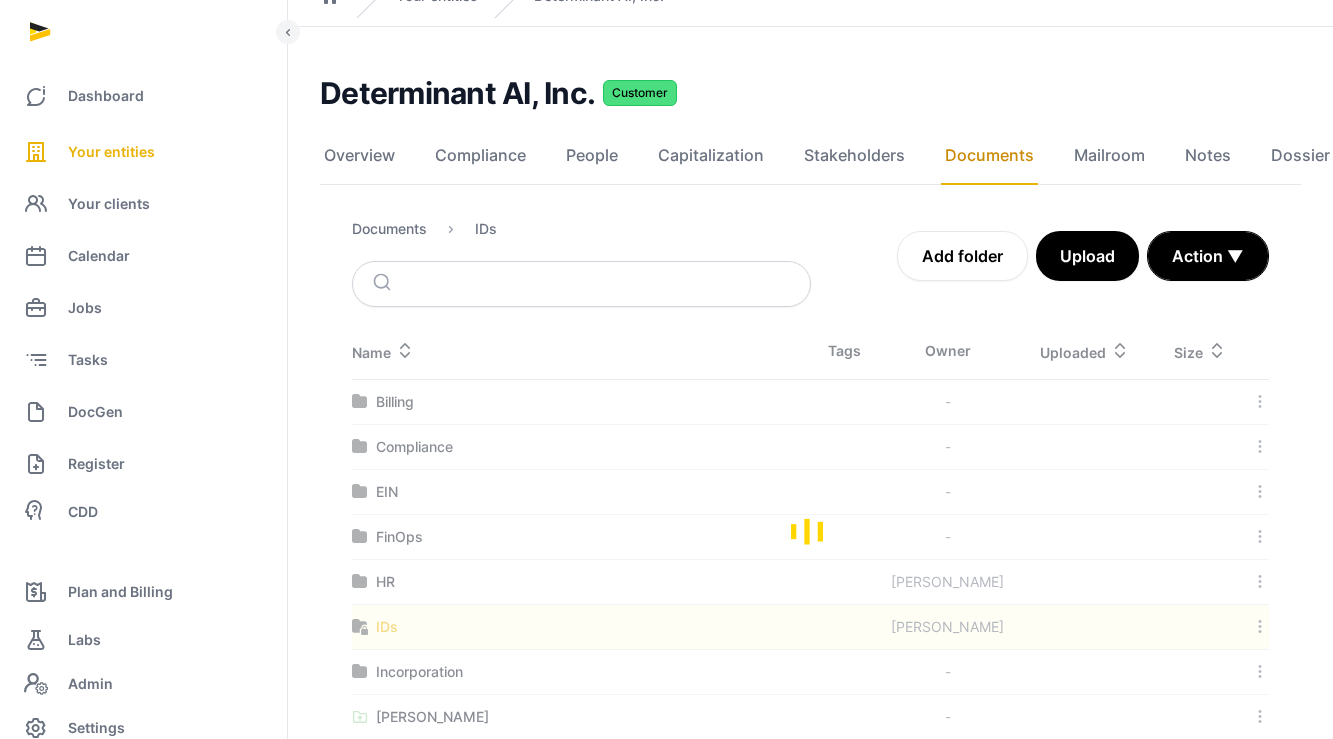 scroll, scrollTop: 0, scrollLeft: 0, axis: both 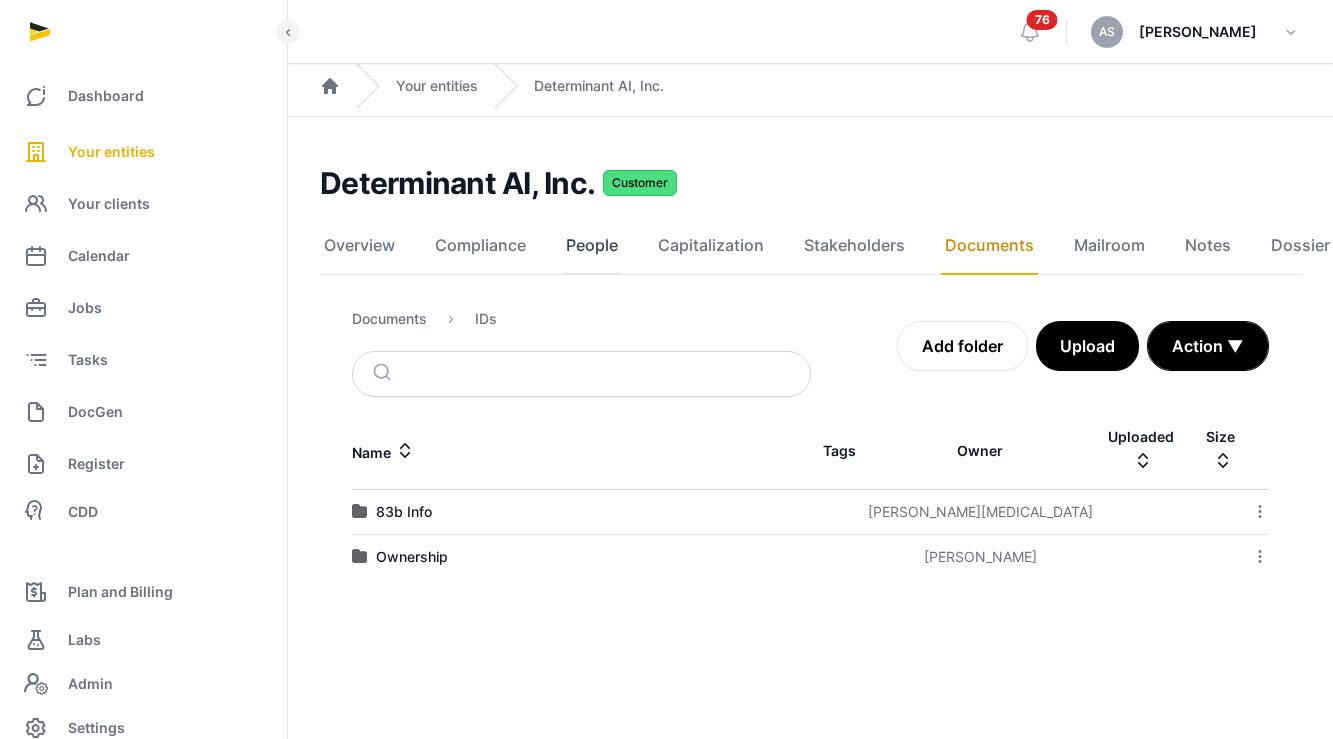click on "People" 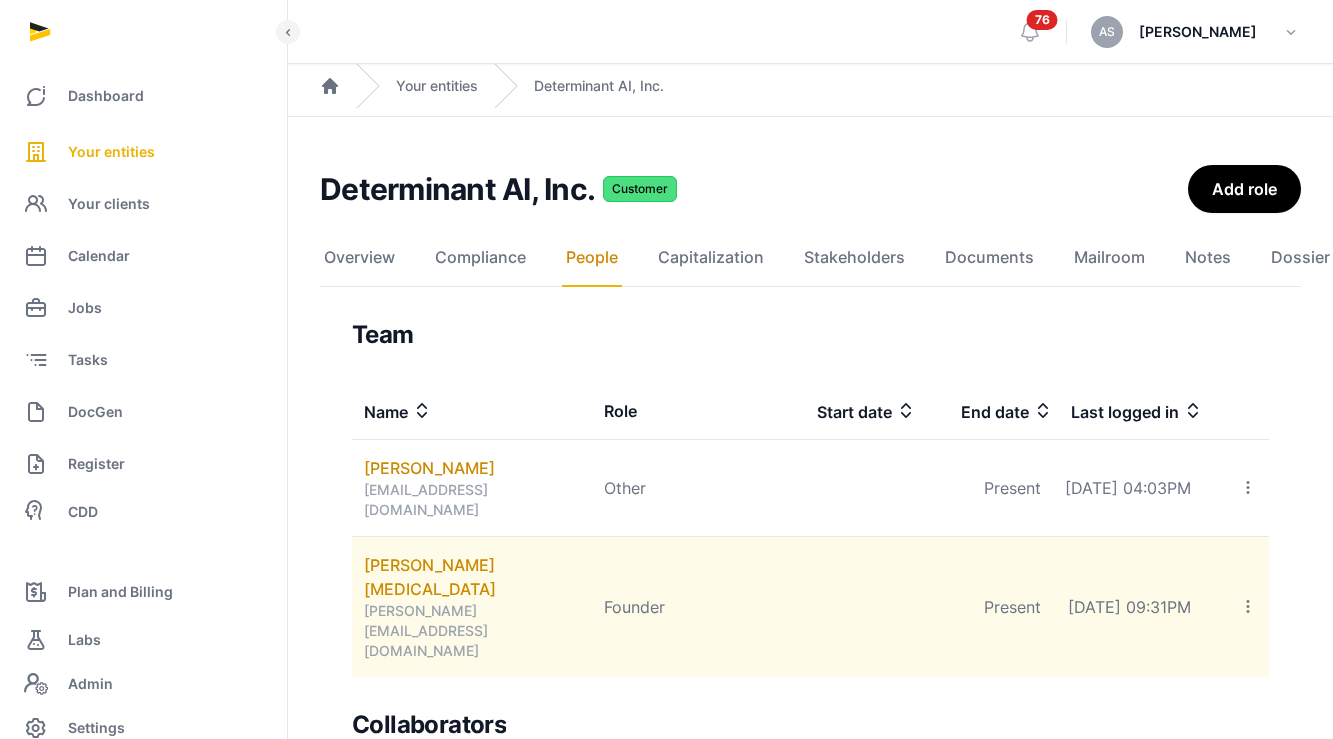 click on "[PERSON_NAME][MEDICAL_DATA]" at bounding box center [478, 577] 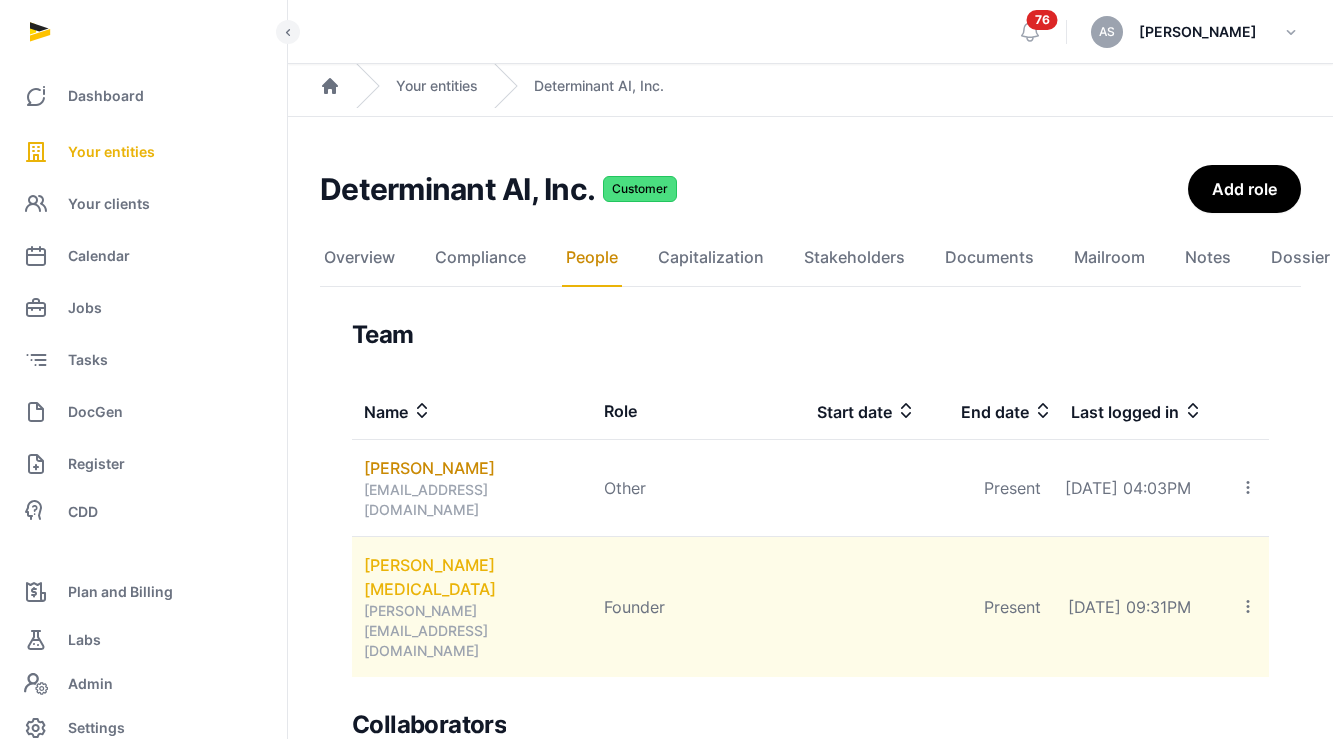 click on "[PERSON_NAME][MEDICAL_DATA]" at bounding box center (478, 577) 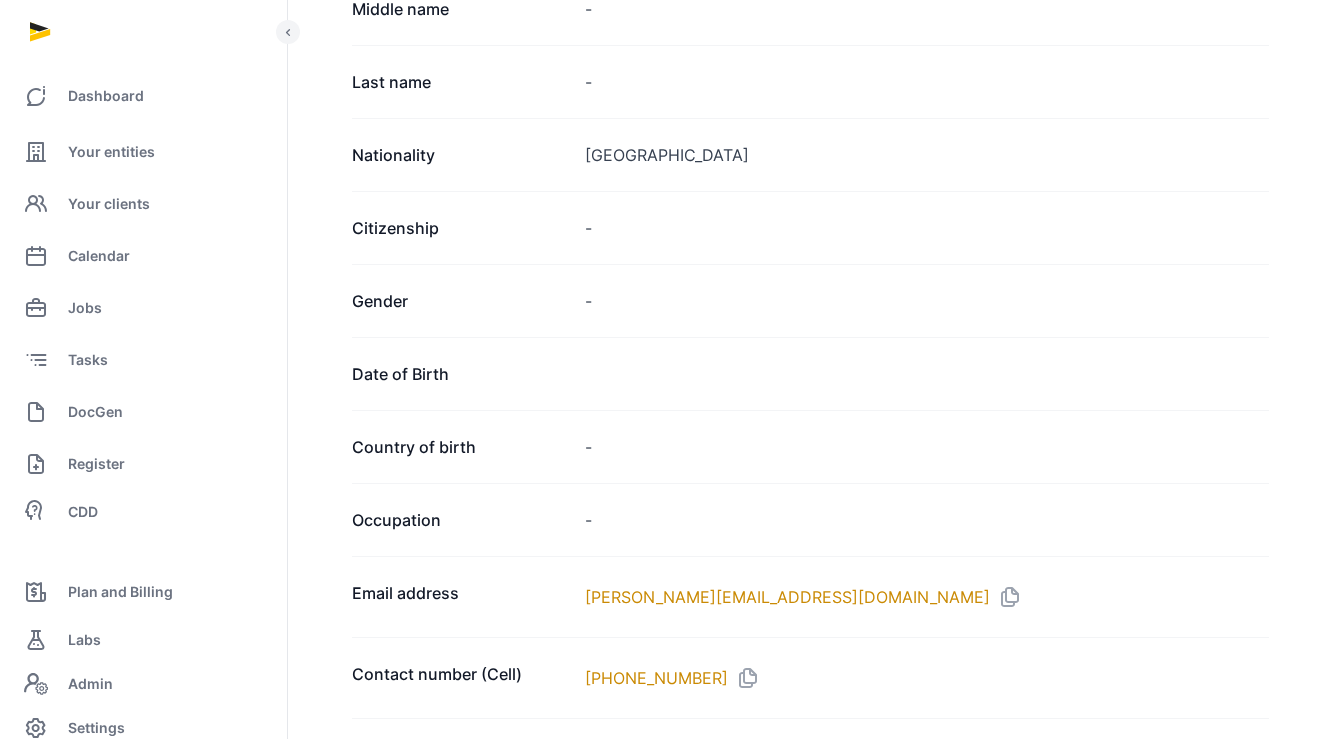 scroll, scrollTop: 727, scrollLeft: 0, axis: vertical 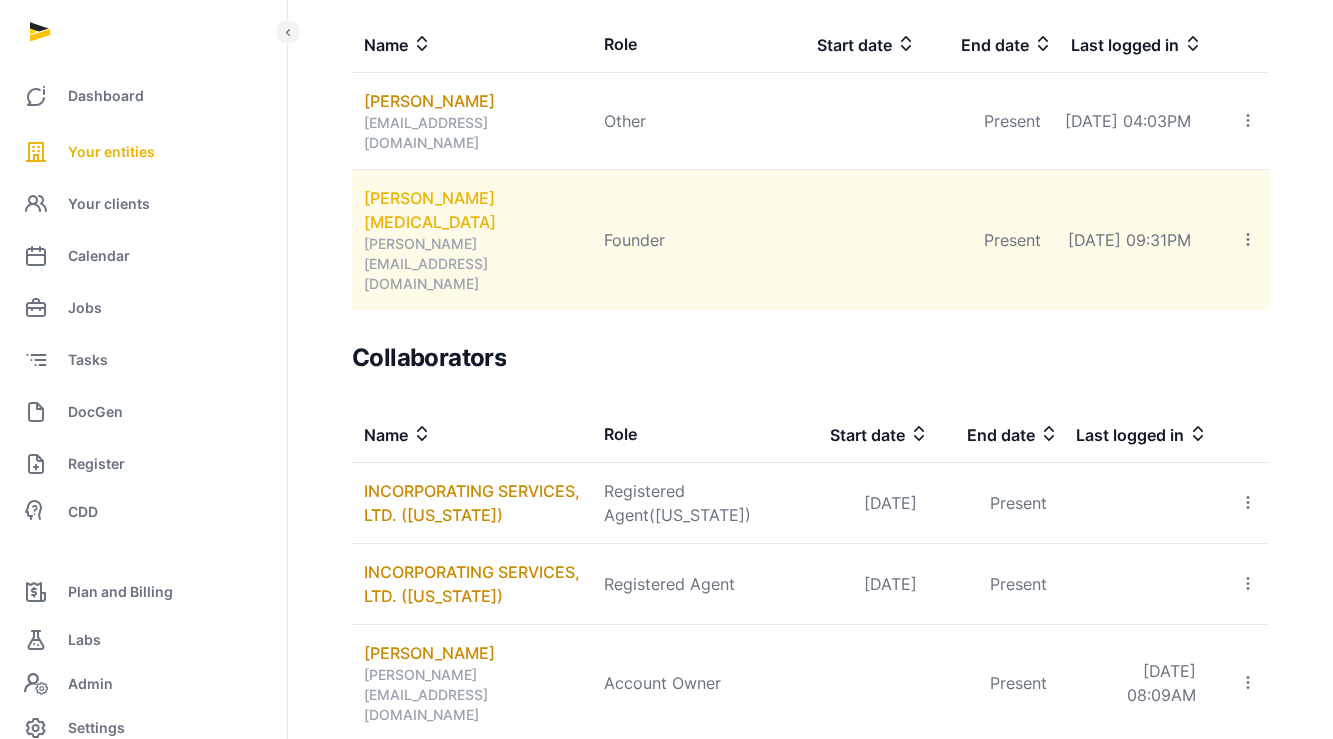 click on "[PERSON_NAME][MEDICAL_DATA]" at bounding box center (478, 210) 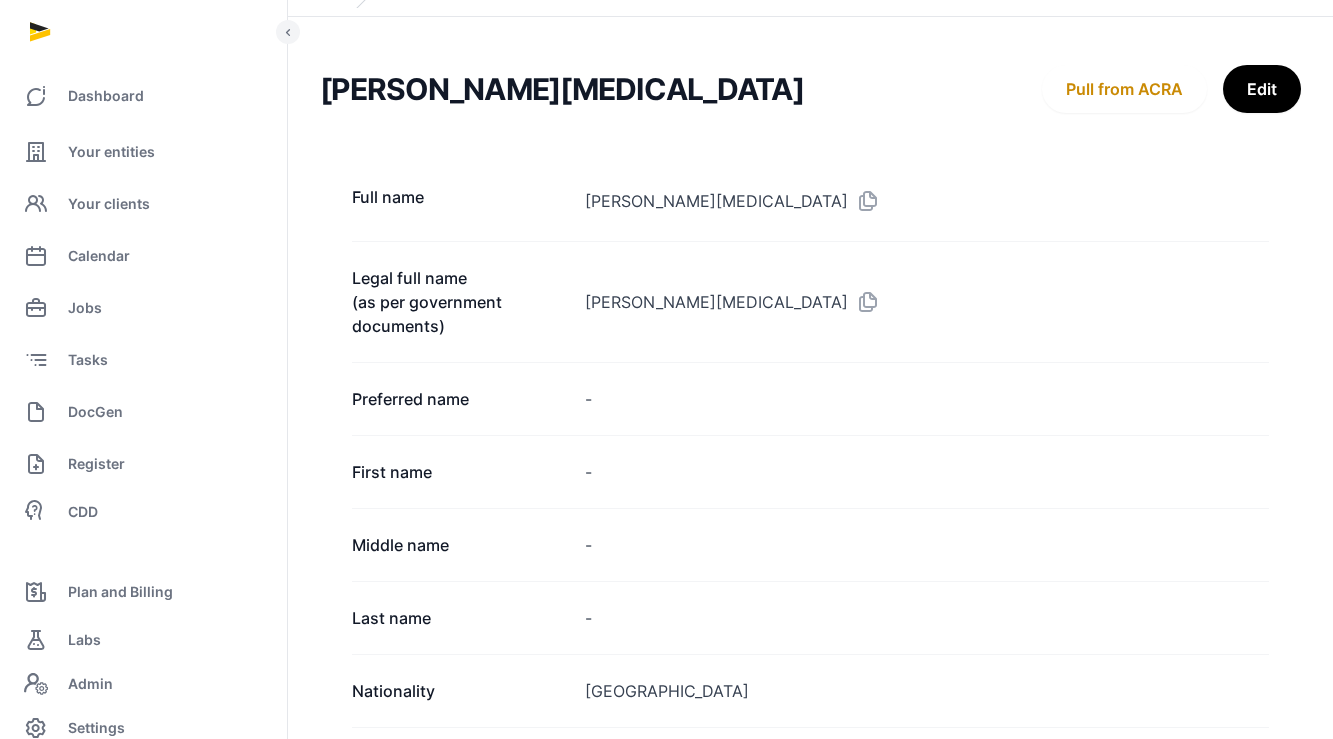 scroll, scrollTop: 0, scrollLeft: 0, axis: both 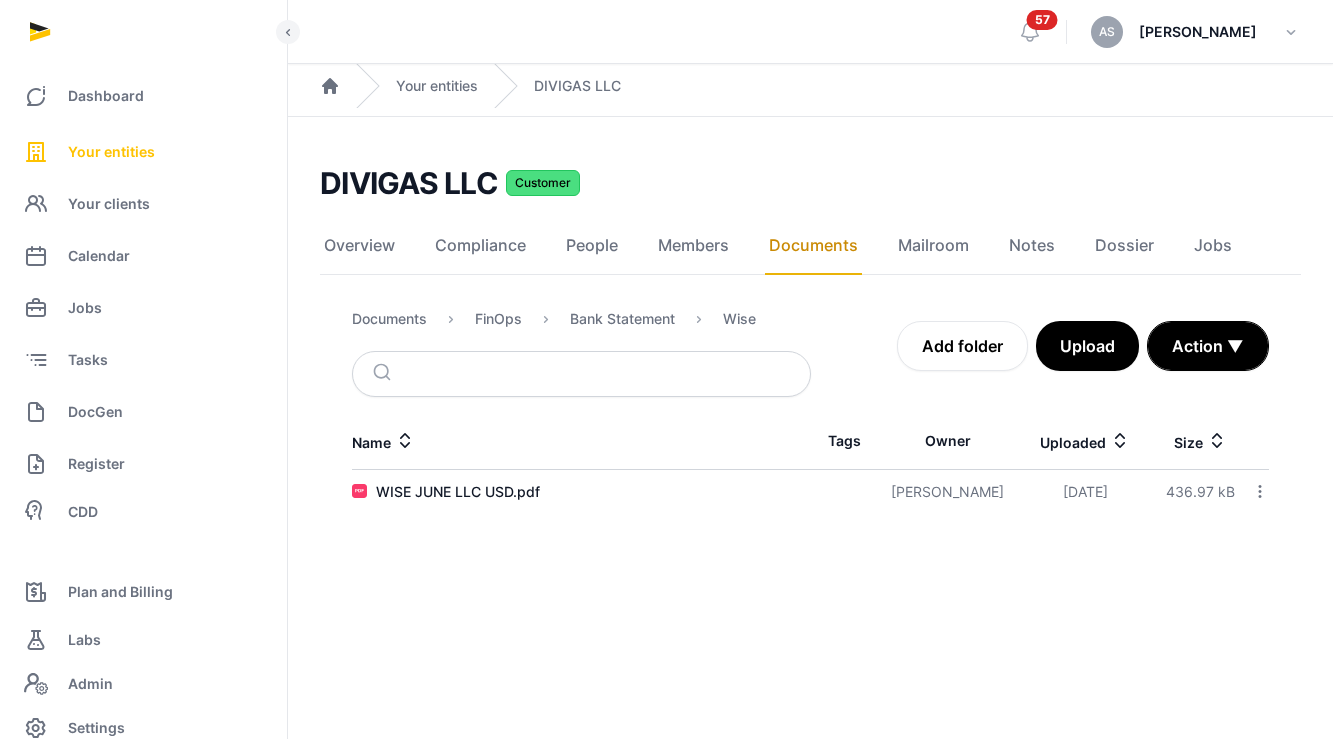 click on "Your entities" at bounding box center [143, 152] 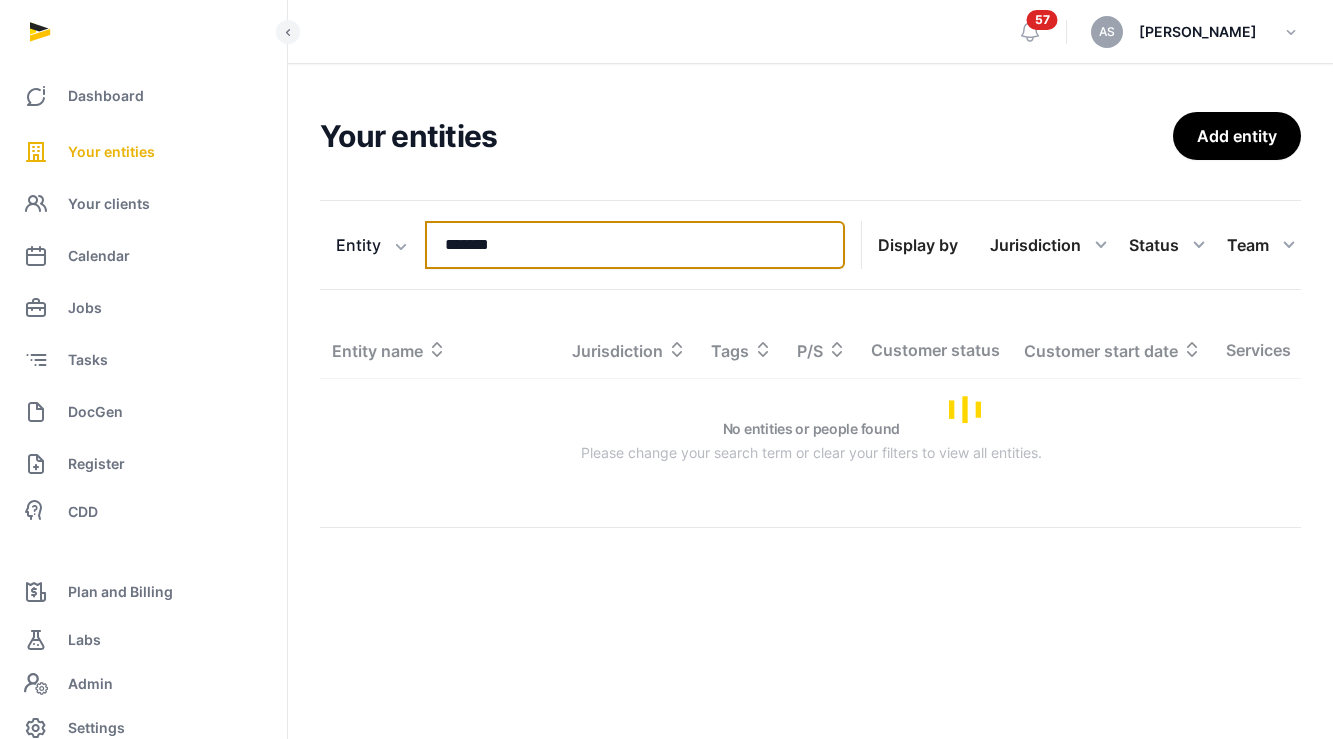click on "*******" at bounding box center [635, 245] 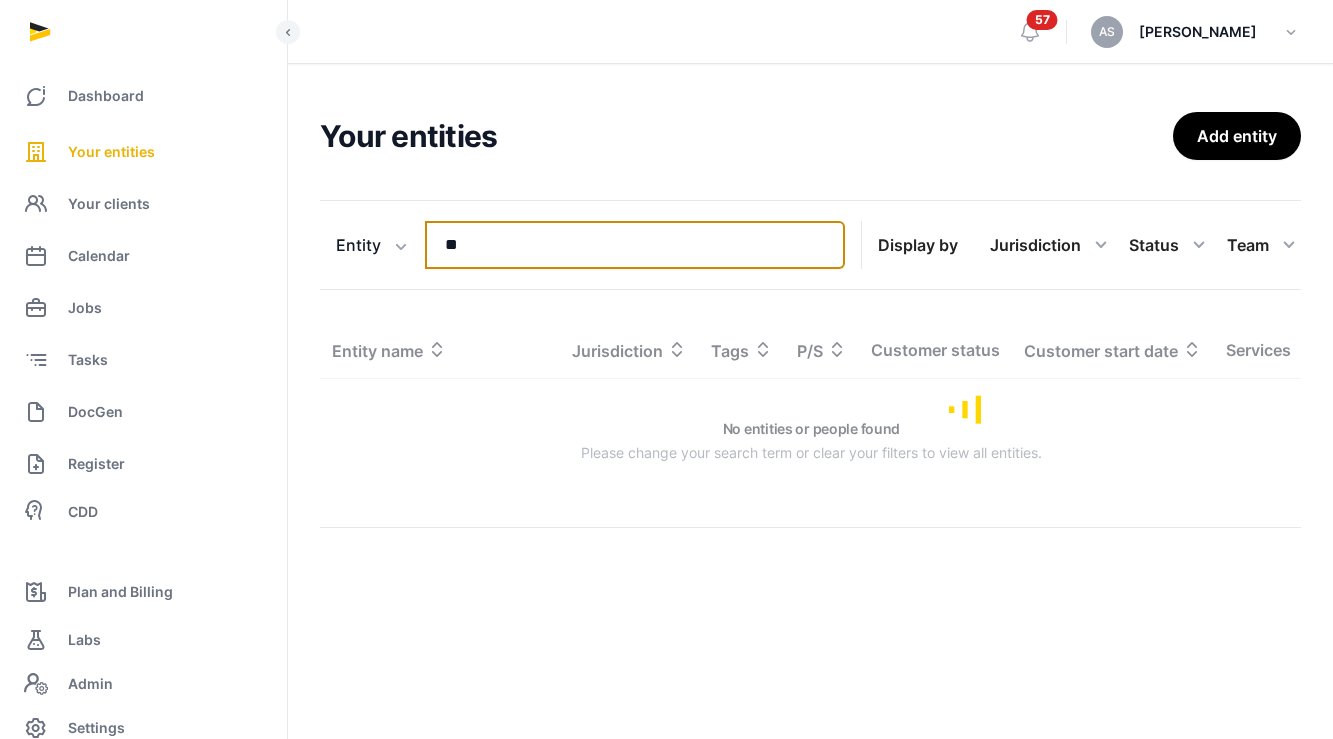 type on "*" 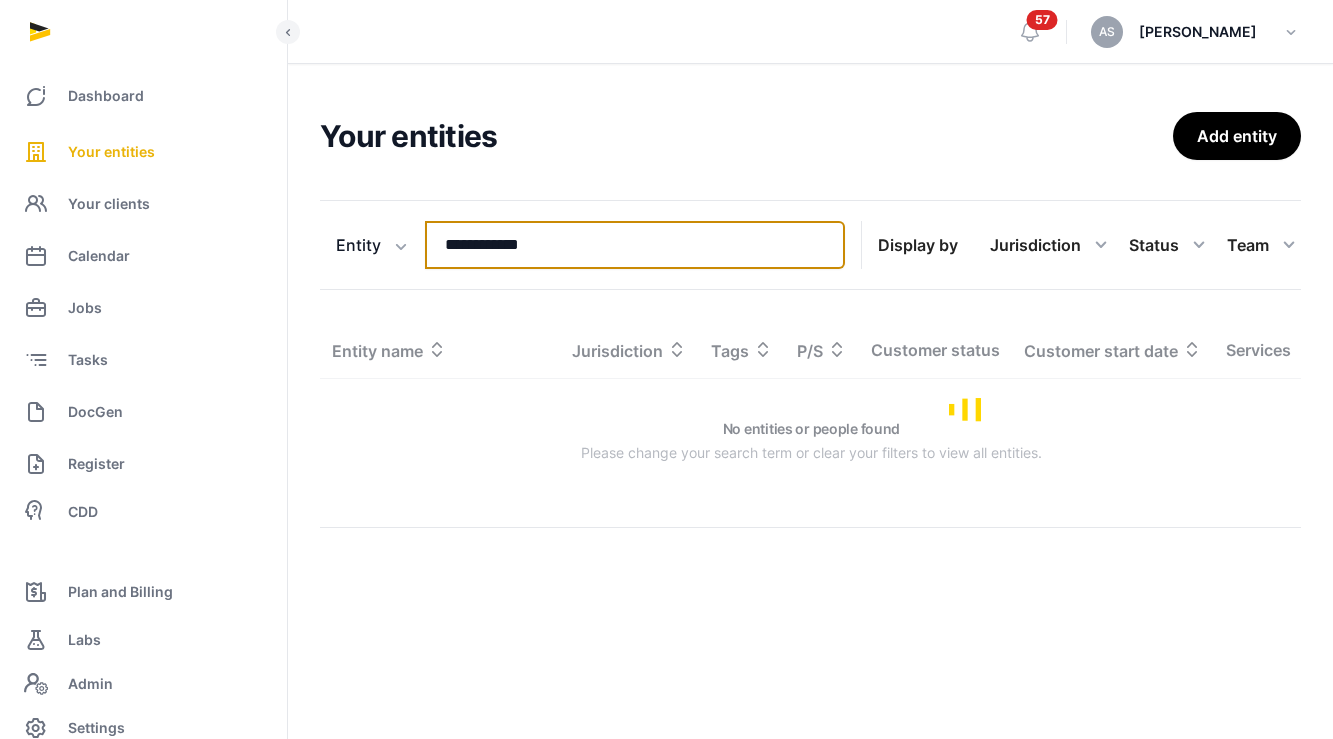 type on "**********" 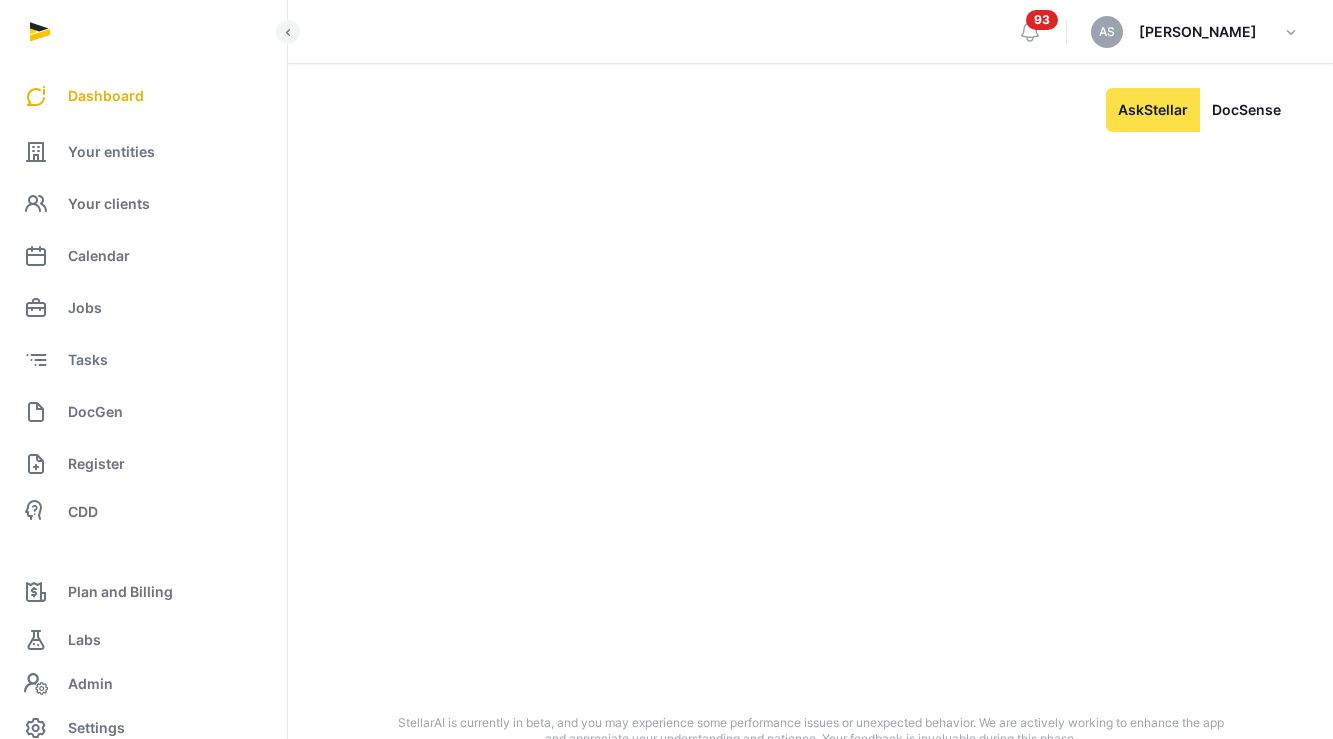 scroll, scrollTop: 0, scrollLeft: 0, axis: both 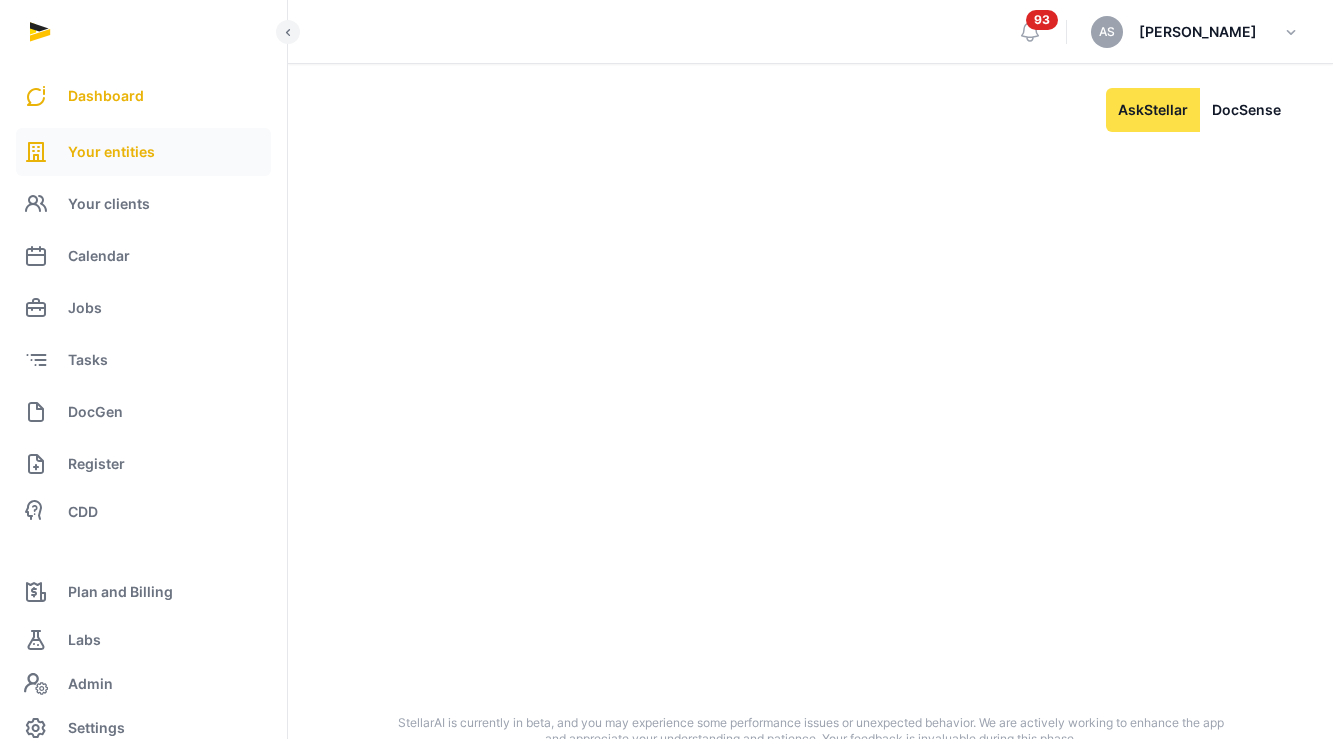 click on "Your entities" at bounding box center [111, 152] 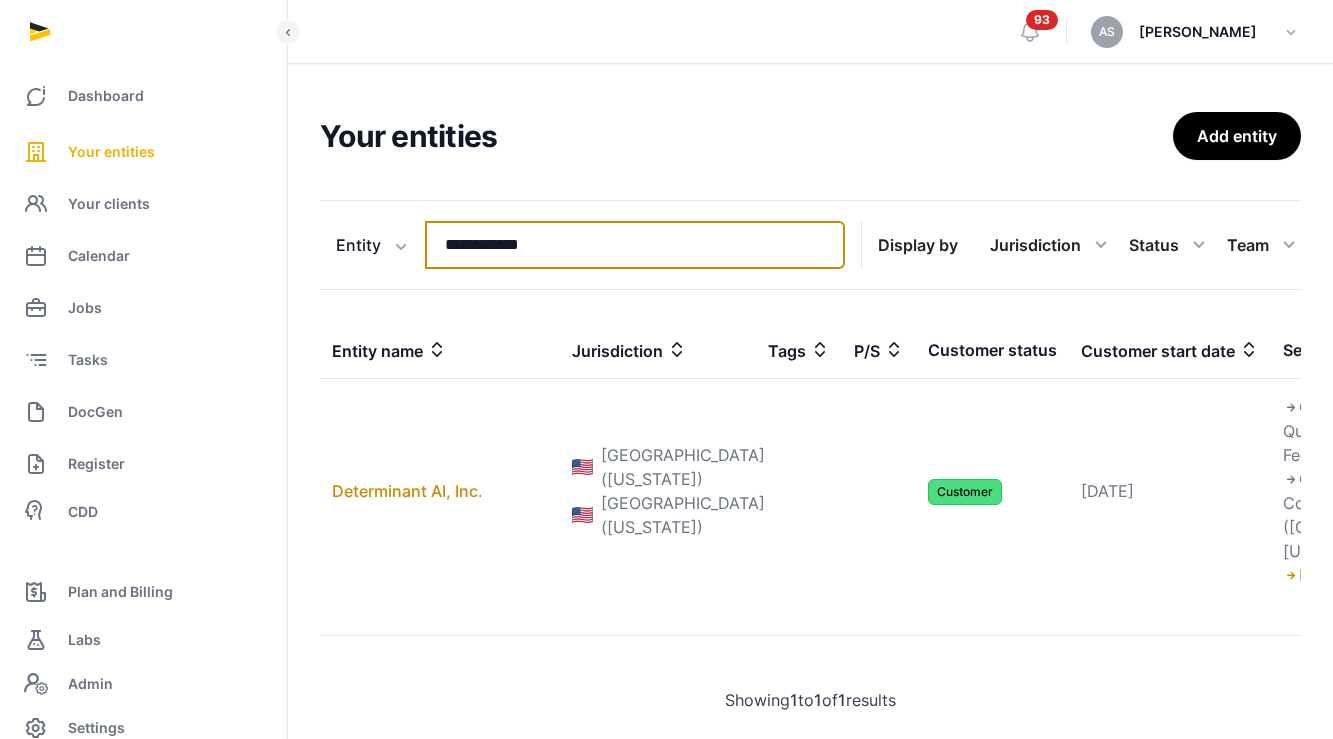 click on "**********" at bounding box center [635, 245] 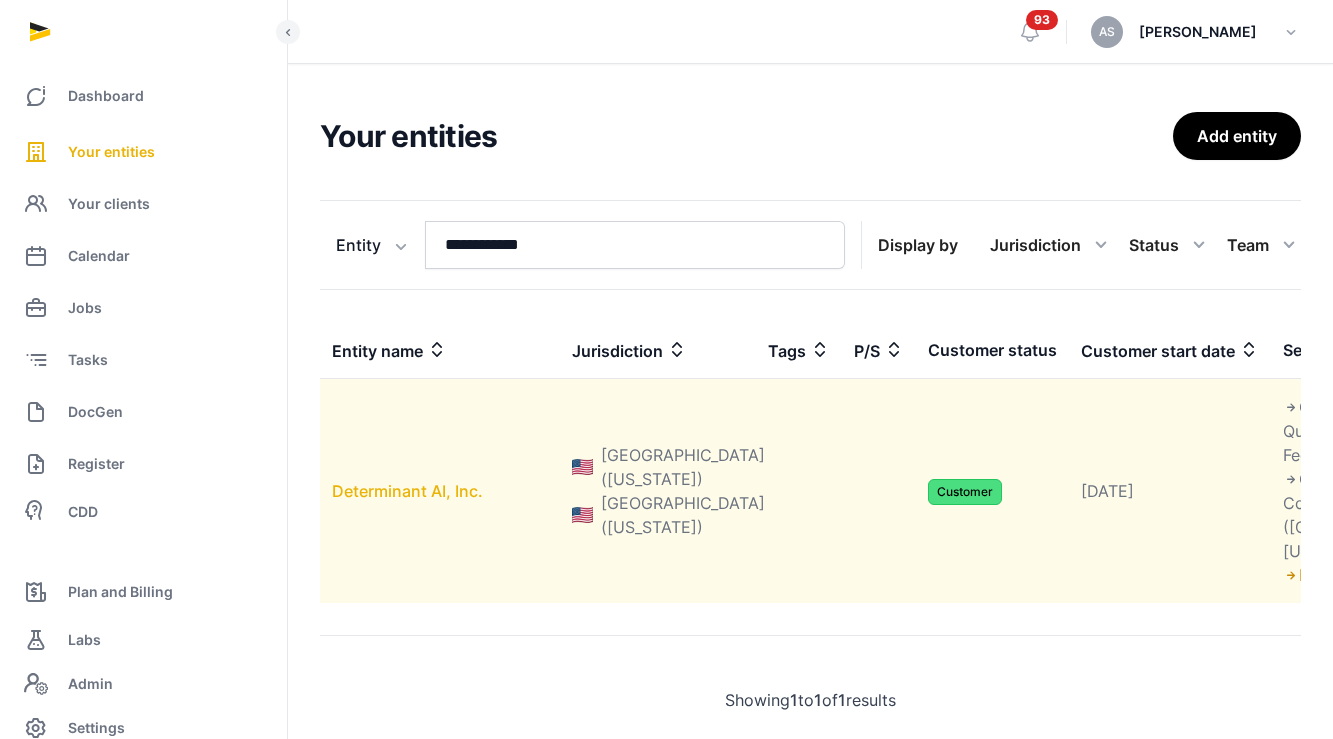 click on "Determinant AI, Inc." at bounding box center [407, 491] 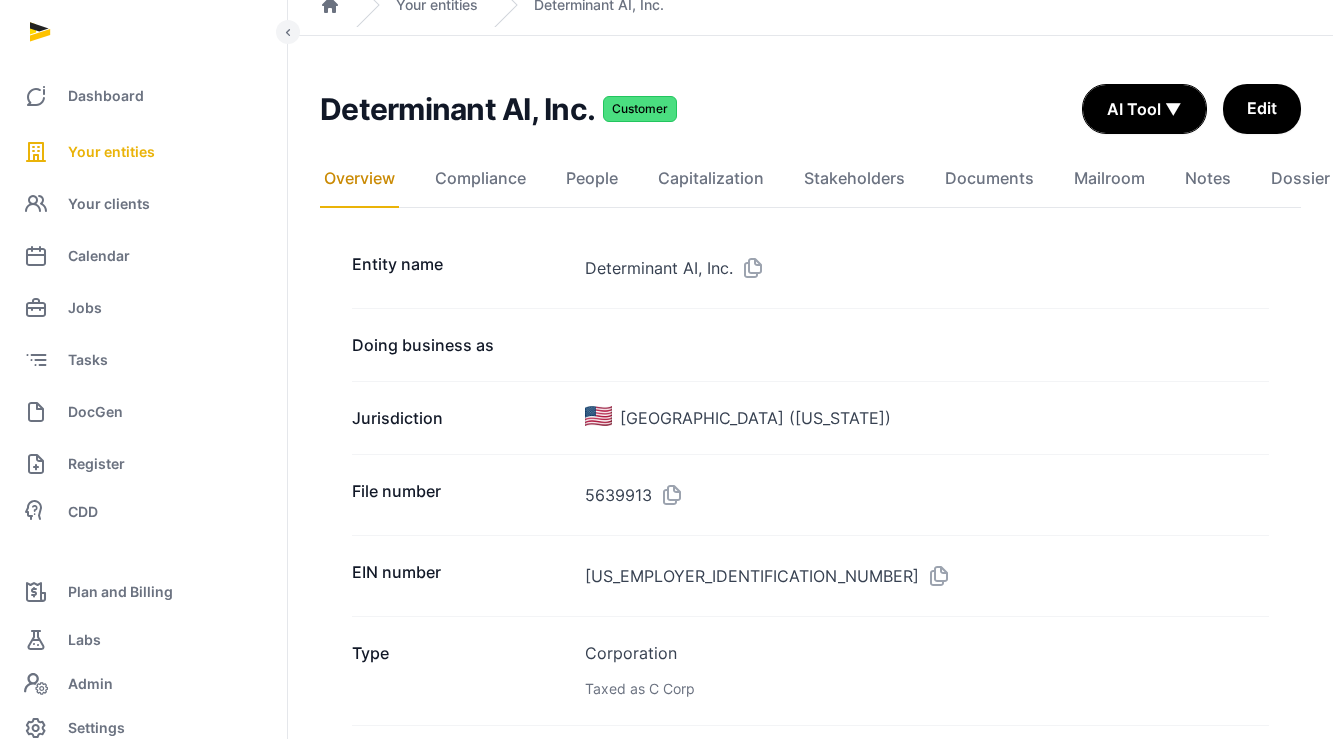 scroll, scrollTop: 86, scrollLeft: 0, axis: vertical 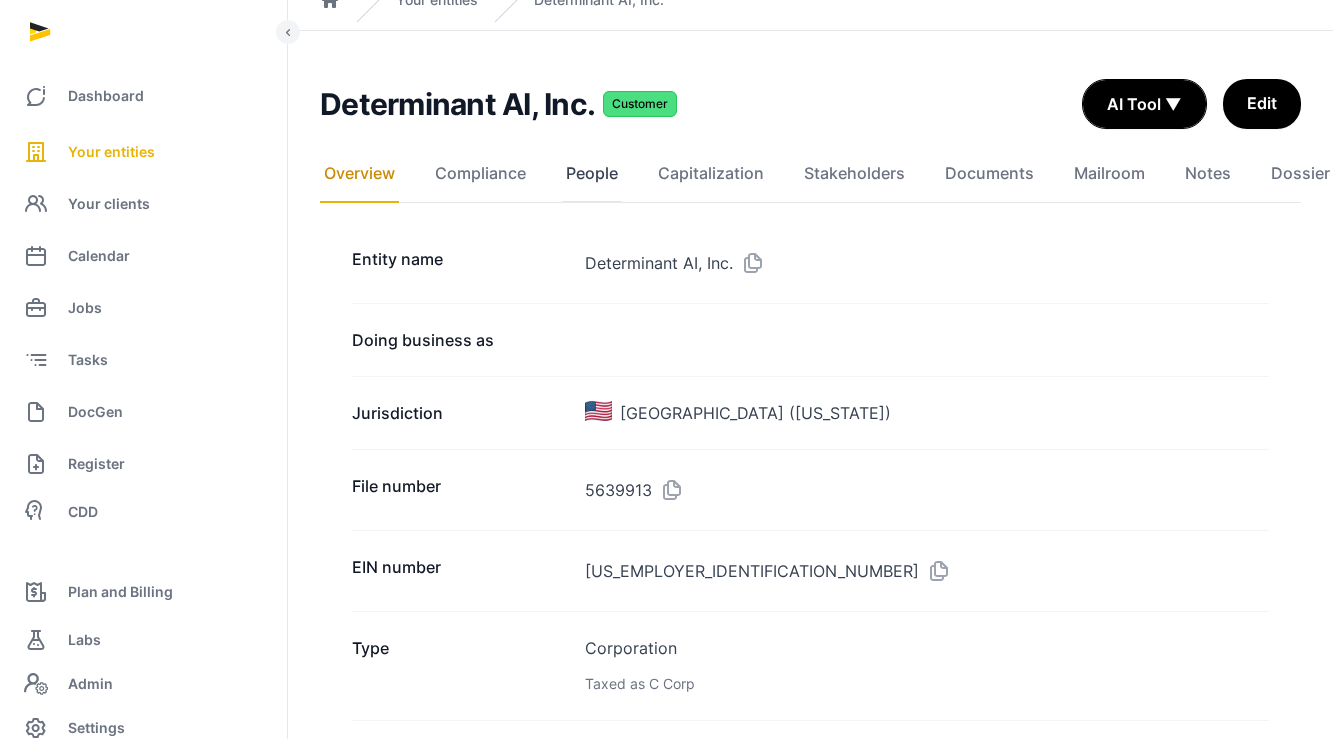 click on "People" 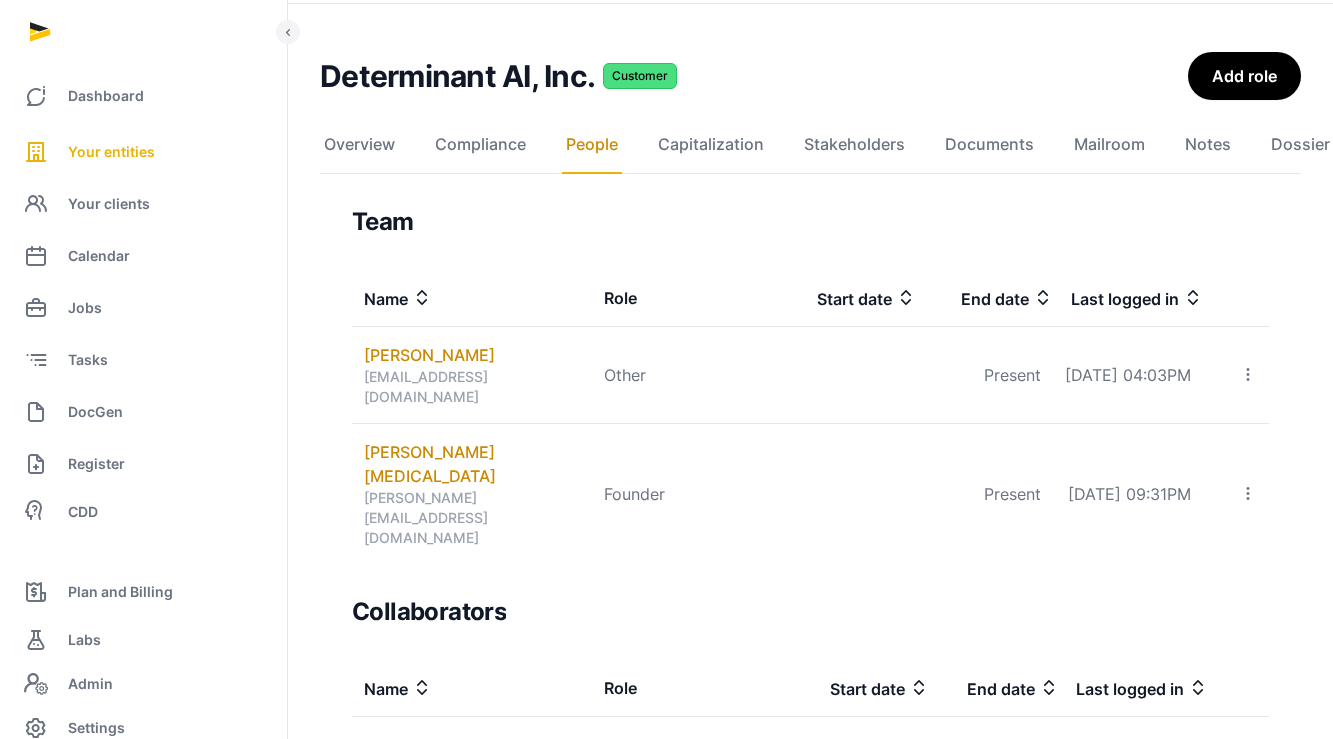 scroll, scrollTop: 49, scrollLeft: 0, axis: vertical 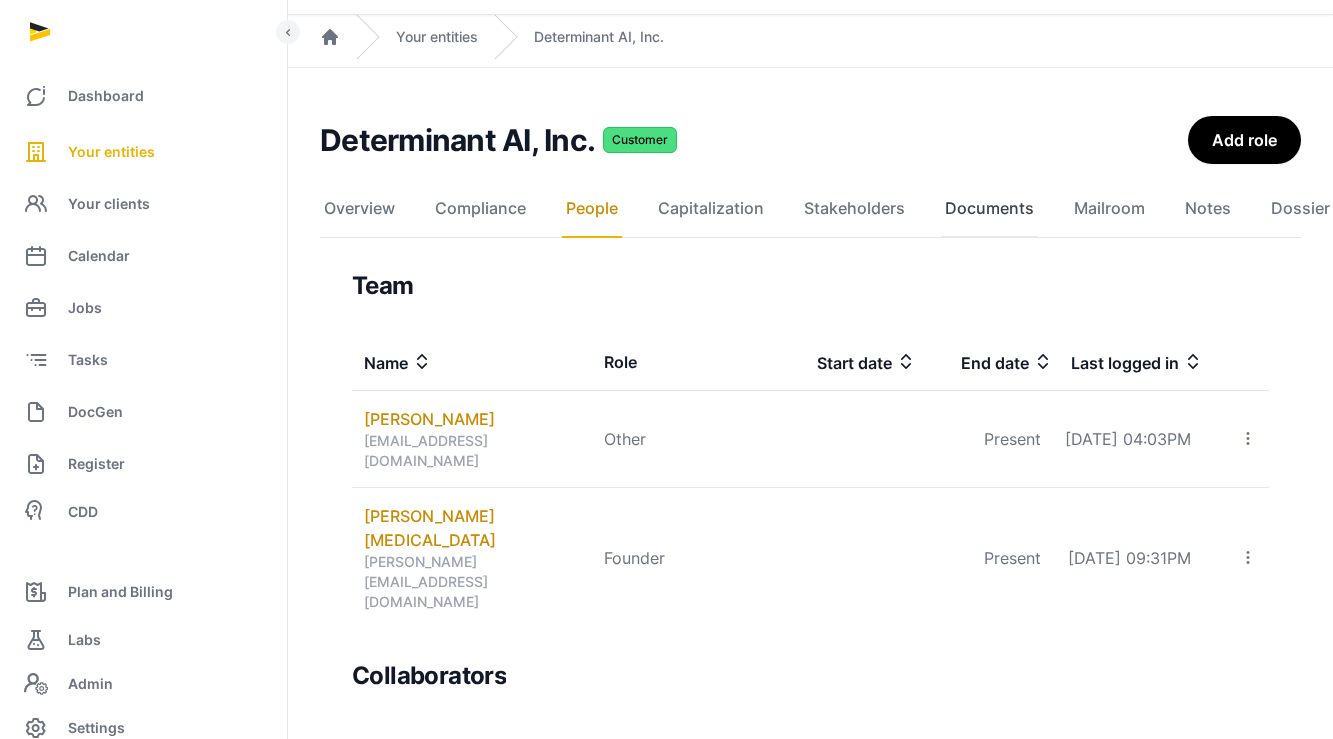 click on "Documents" 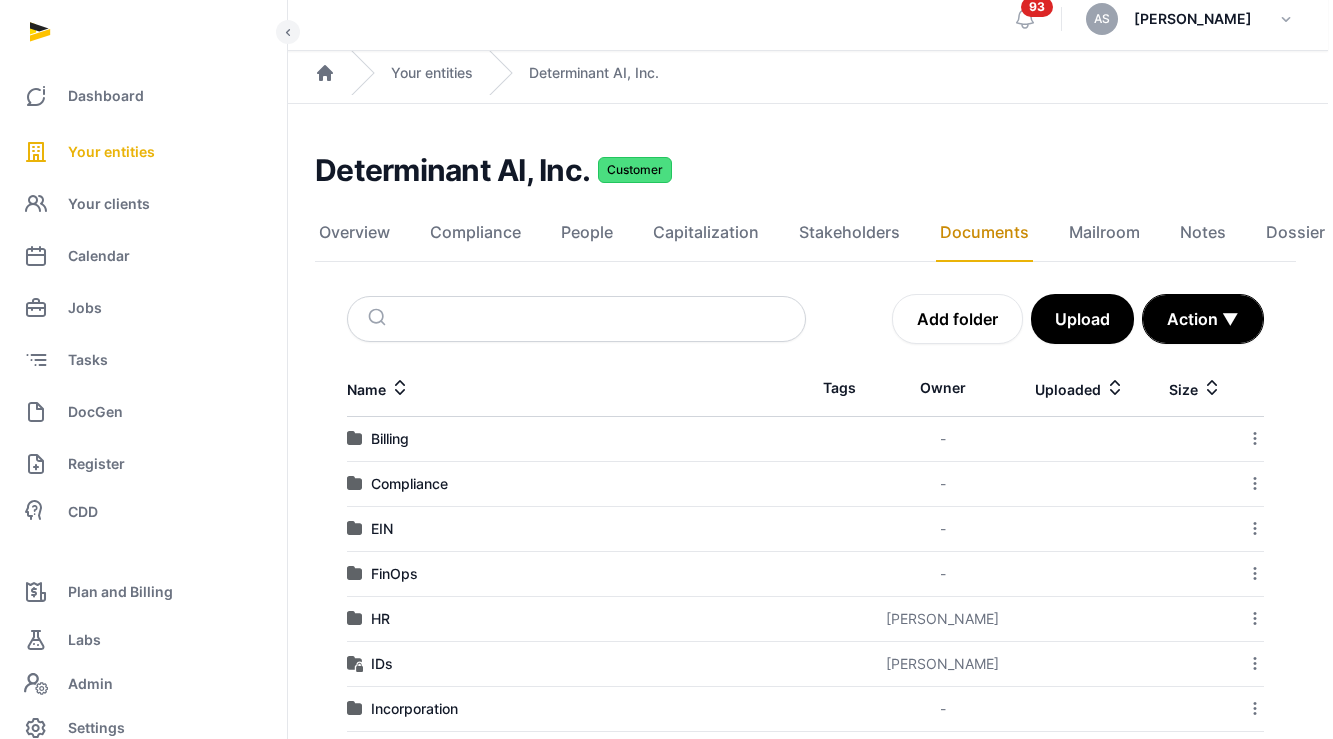 scroll, scrollTop: 90, scrollLeft: 5, axis: both 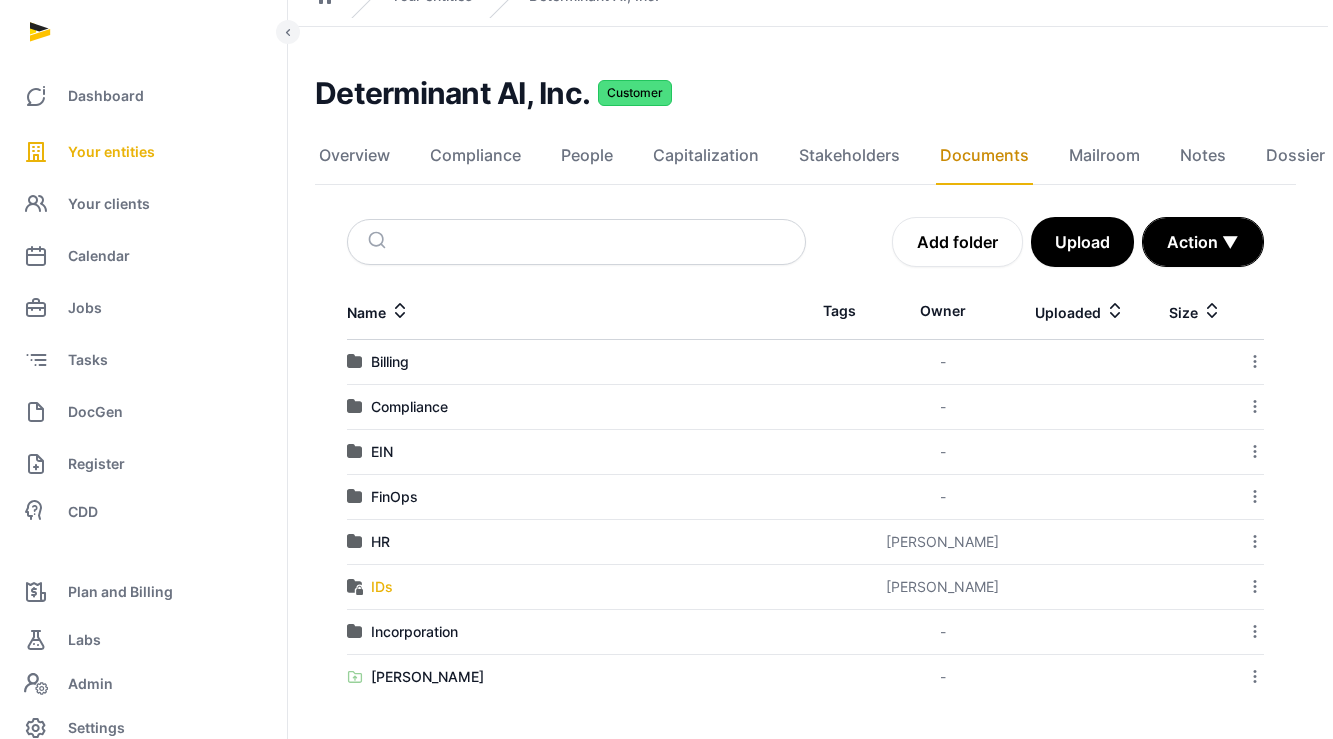 click on "IDs" at bounding box center [382, 587] 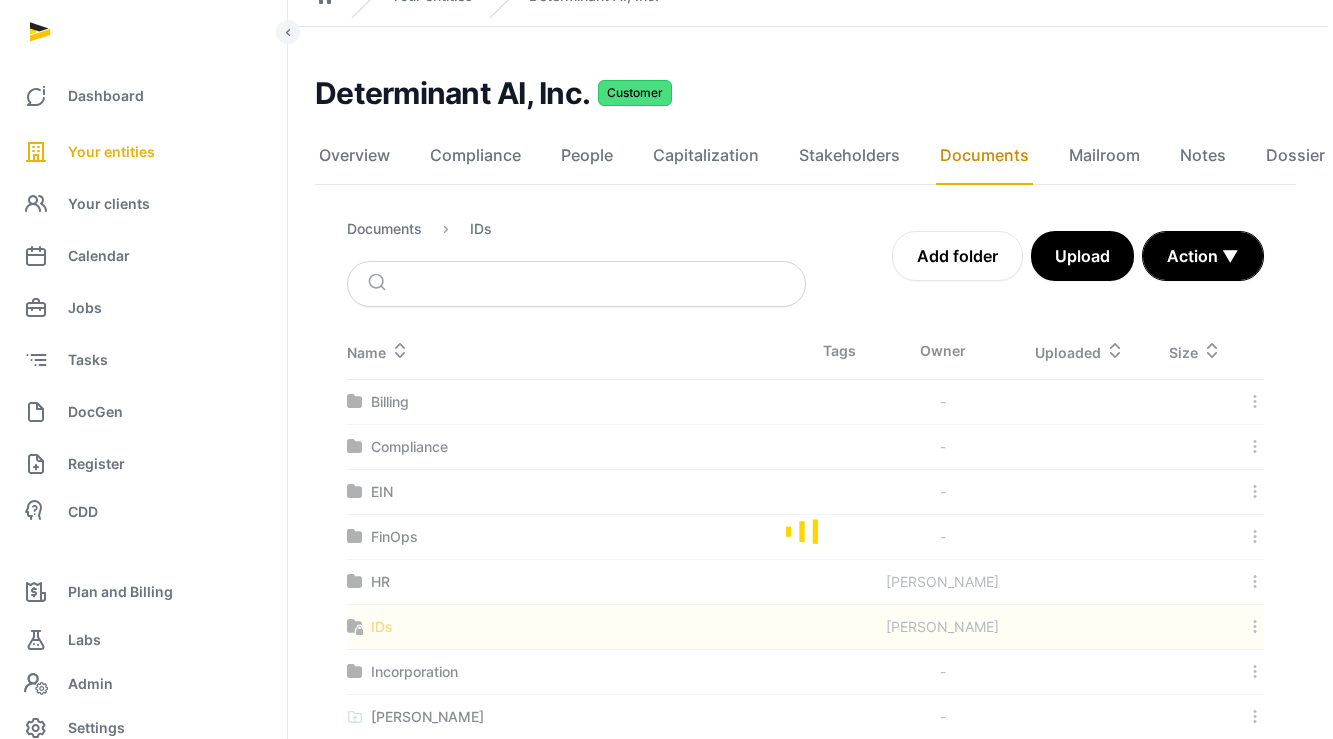 scroll, scrollTop: 0, scrollLeft: 5, axis: horizontal 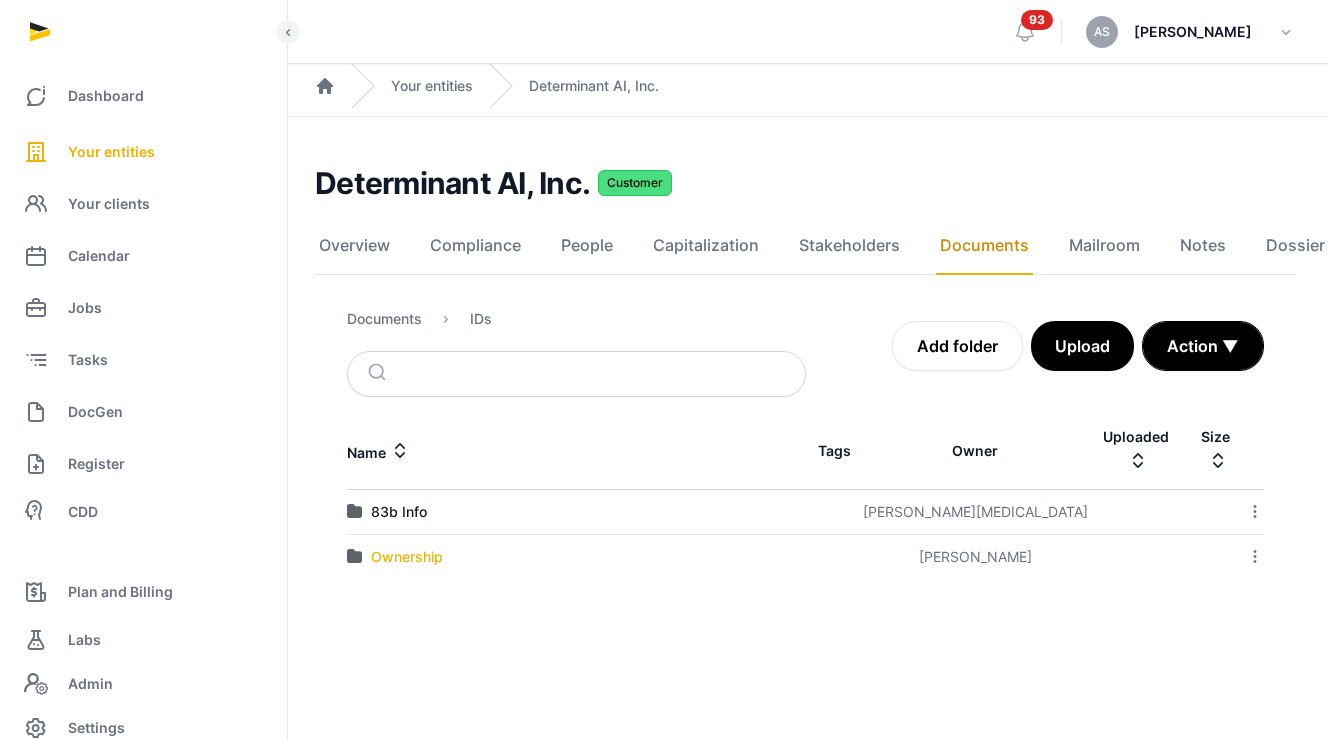 click on "Ownership" at bounding box center [407, 557] 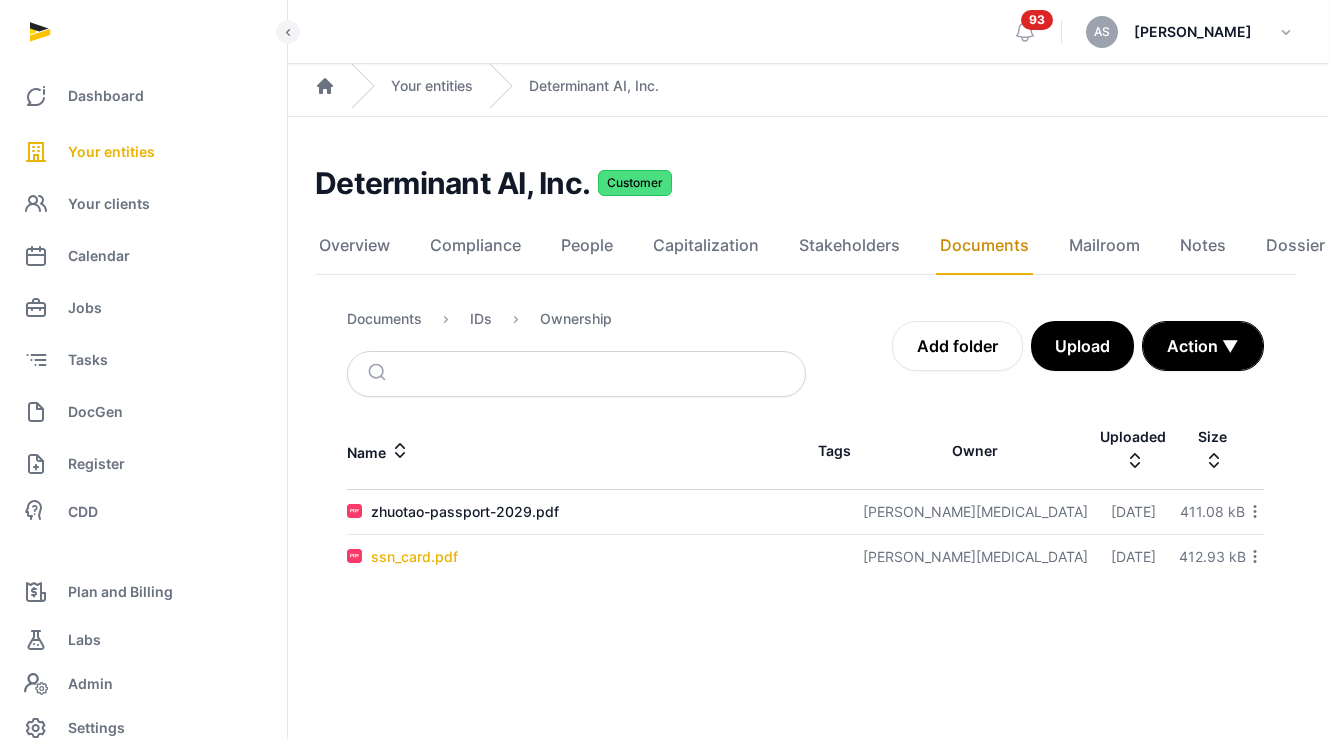 click on "ssn_card.pdf" at bounding box center [414, 557] 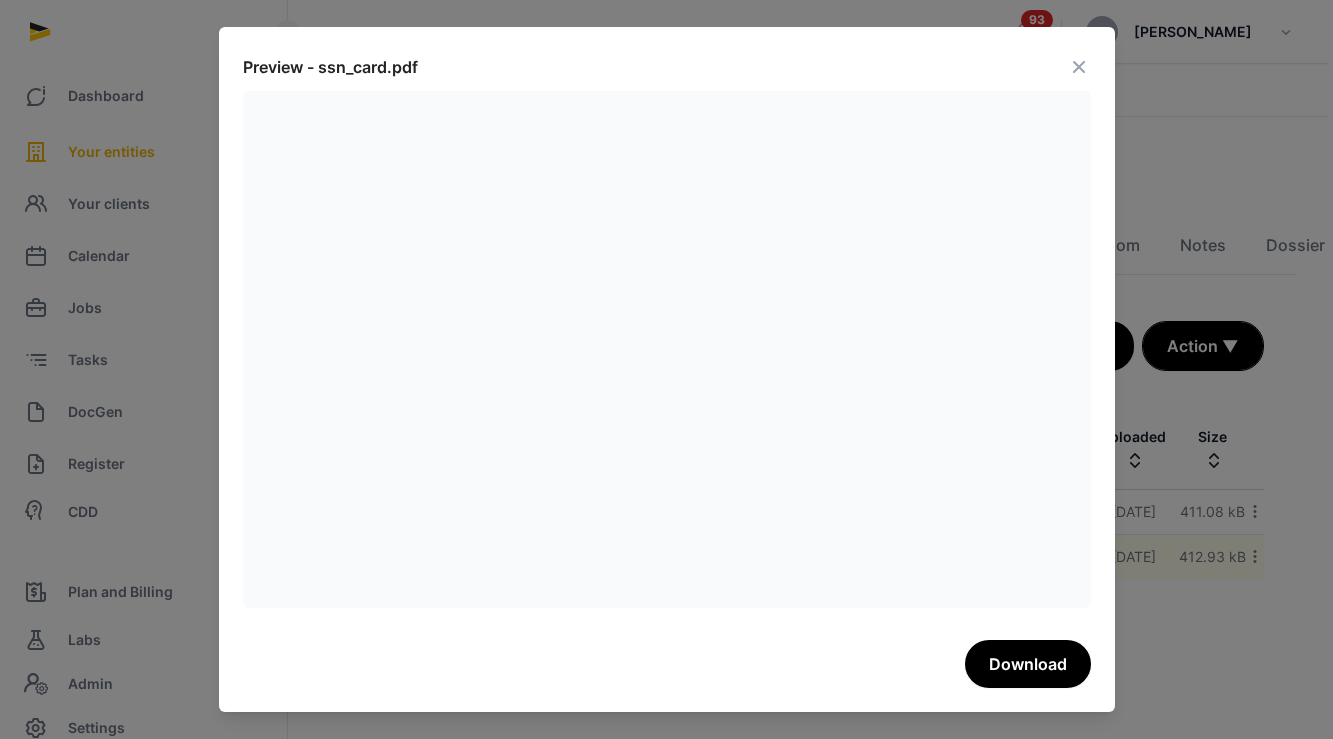 click at bounding box center (1079, 67) 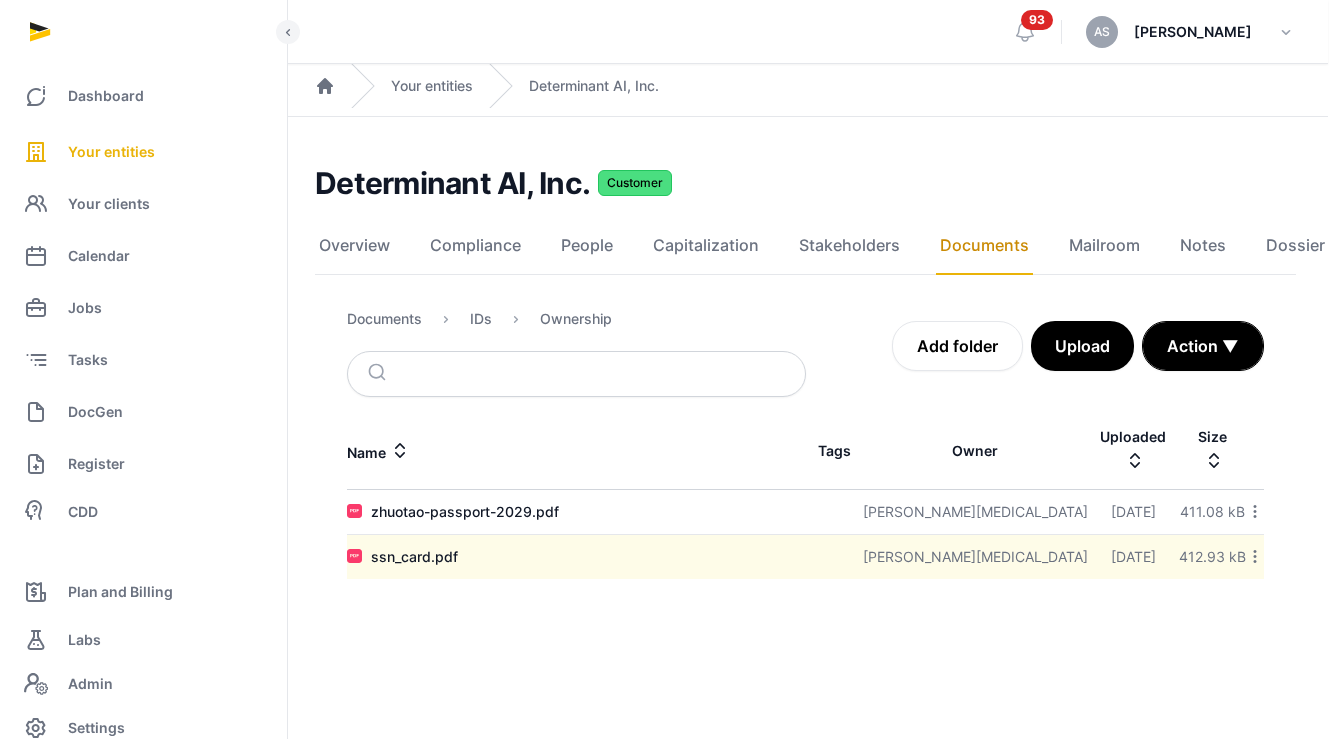 click on "Determinant AI, Inc. Customer Documents Overview Compliance People Capitalization Stakeholders Documents Mailroom Notes Dossier Jobs Overview  Compliance  People  Capitalization  Stakeholders  Documents  Mailroom  Notes  Dossier  Jobs   Documents  IDs Ownership
Add folder   Upload   Action ▼  Start select  Move   Delete   Name  Tags Owner  Uploaded   Size  zhuotao-passport-2029.pdf [PERSON_NAME][MEDICAL_DATA] [DATE] 411.08 kB  Download   Edit properties   Change owner   Copy link   Move   Copy & Move   Delete  ssn_card.pdf [PERSON_NAME][MEDICAL_DATA] [DATE] 412.93 kB  Download   Edit properties   Change owner   Copy link   Move   Copy & Move   Delete" at bounding box center [805, 372] 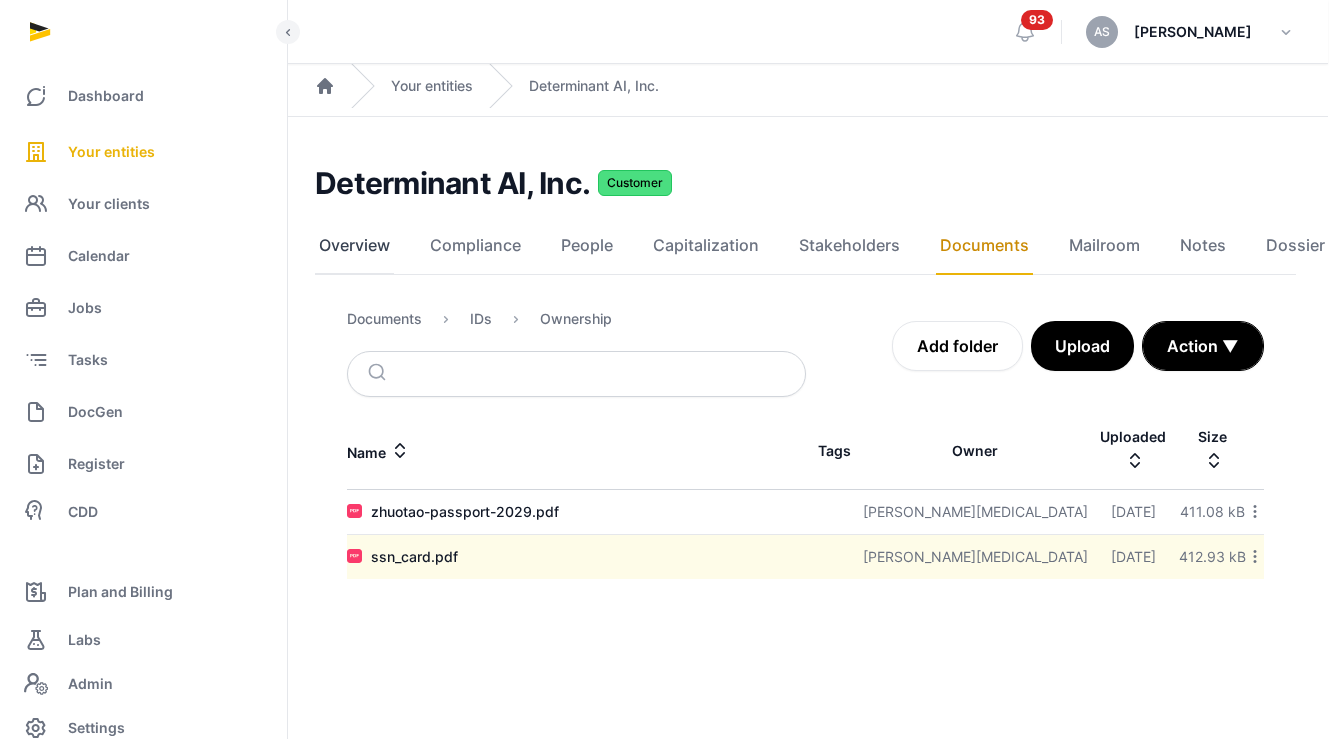 click on "Overview" 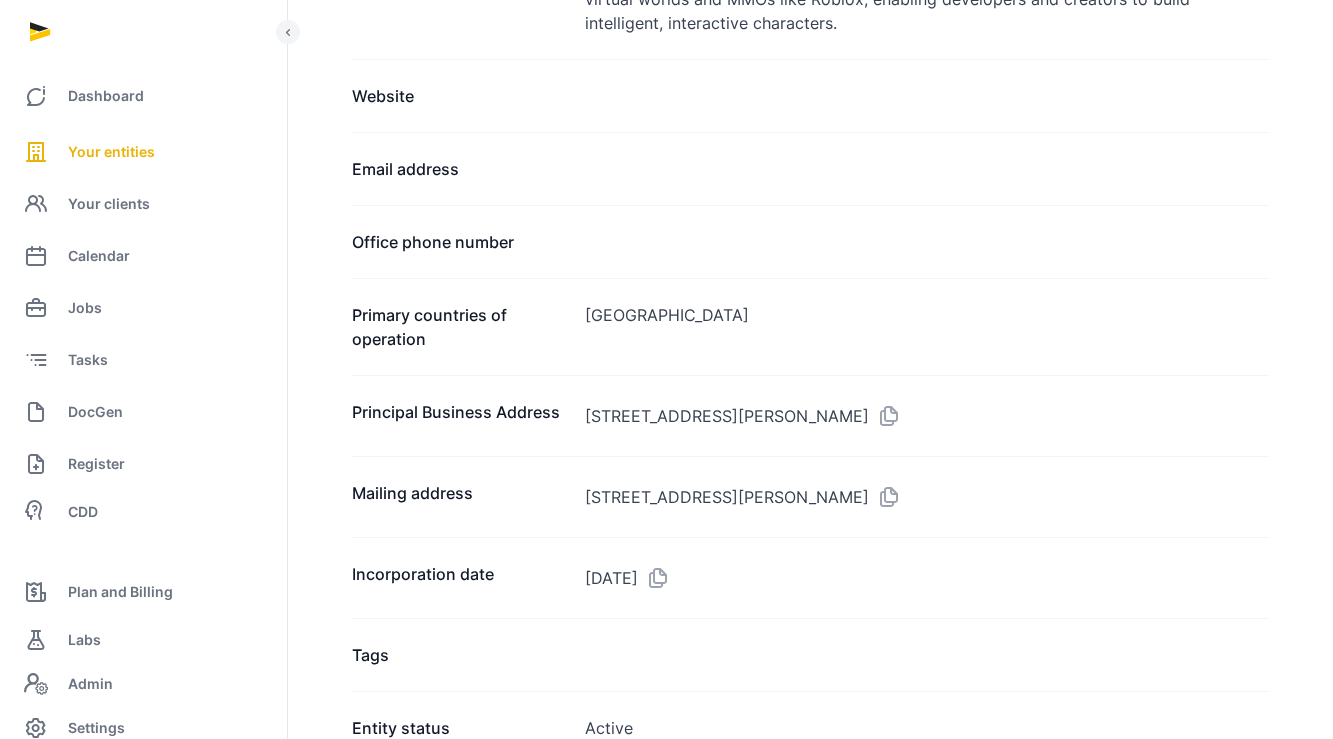 scroll, scrollTop: 1096, scrollLeft: 0, axis: vertical 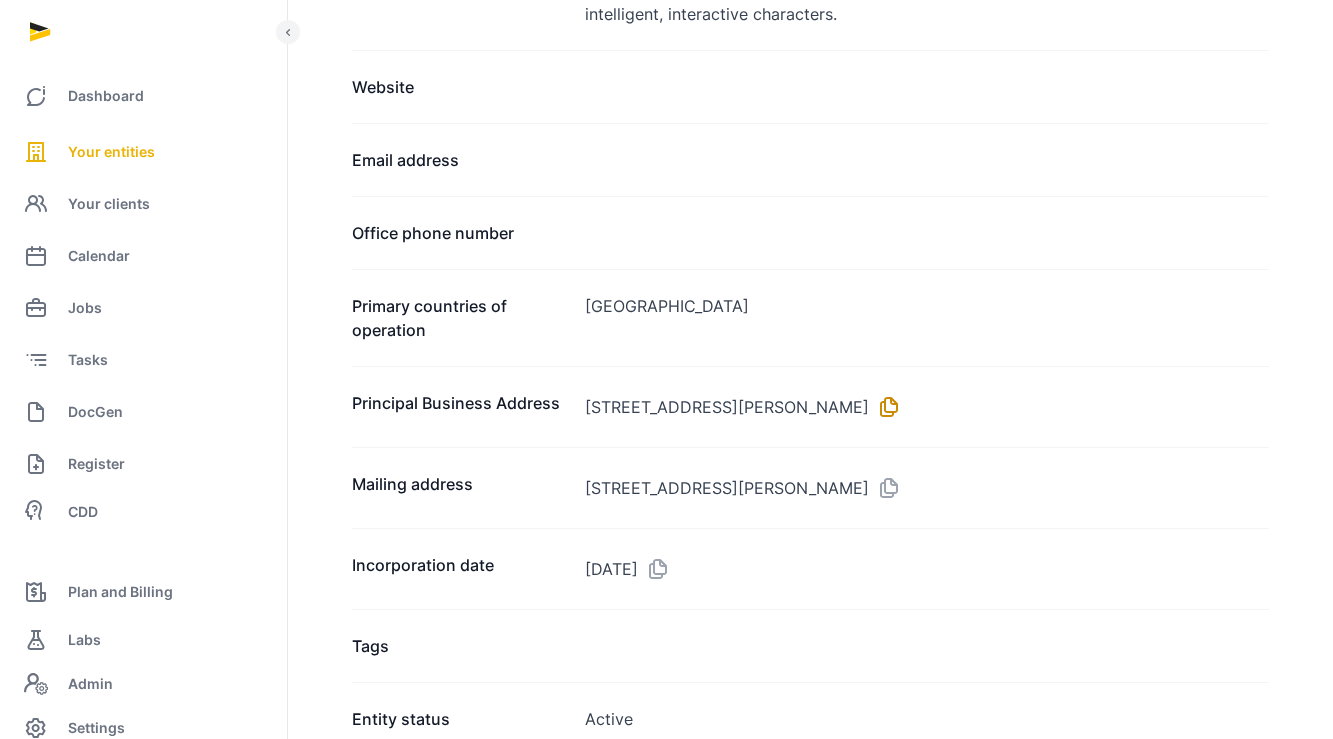 click at bounding box center [885, 407] 